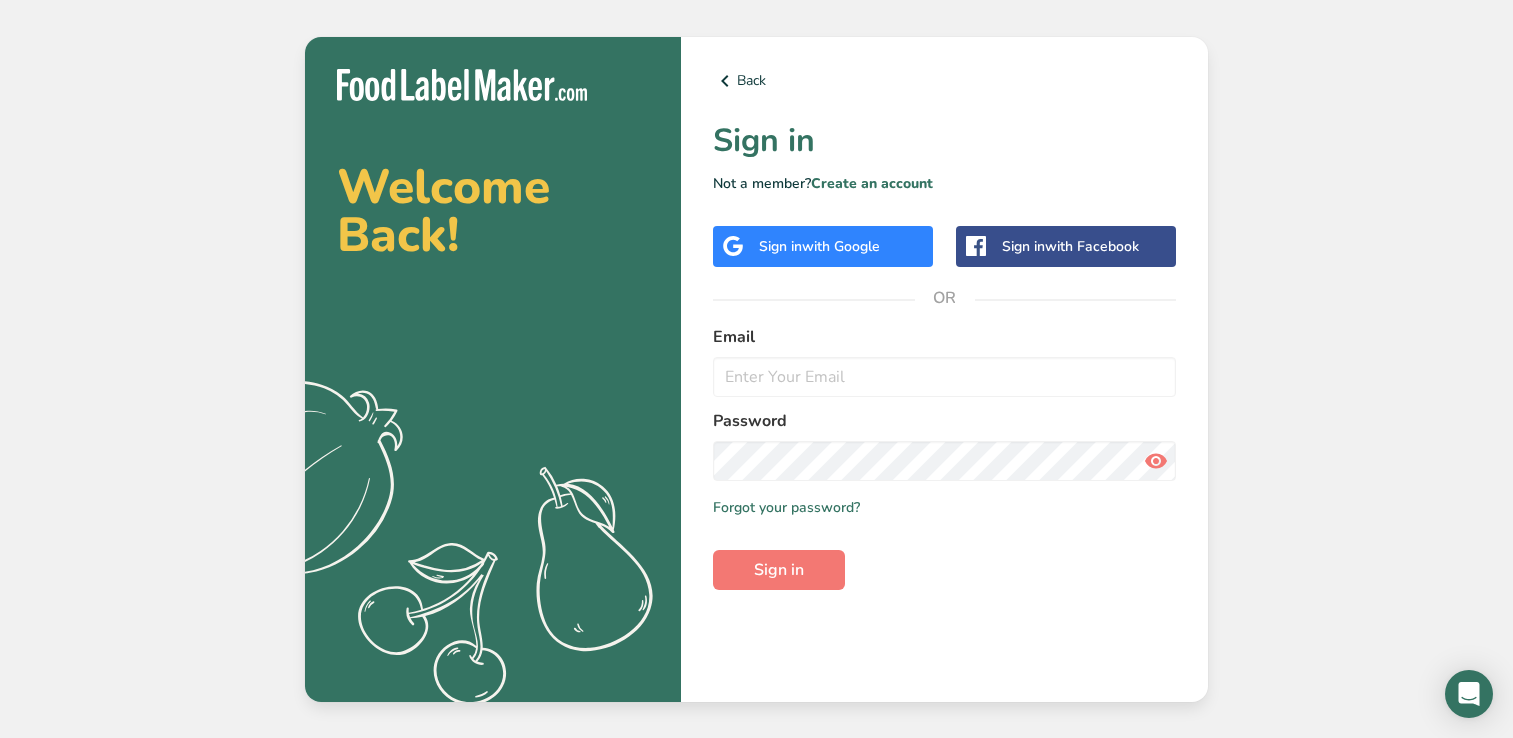 scroll, scrollTop: 0, scrollLeft: 0, axis: both 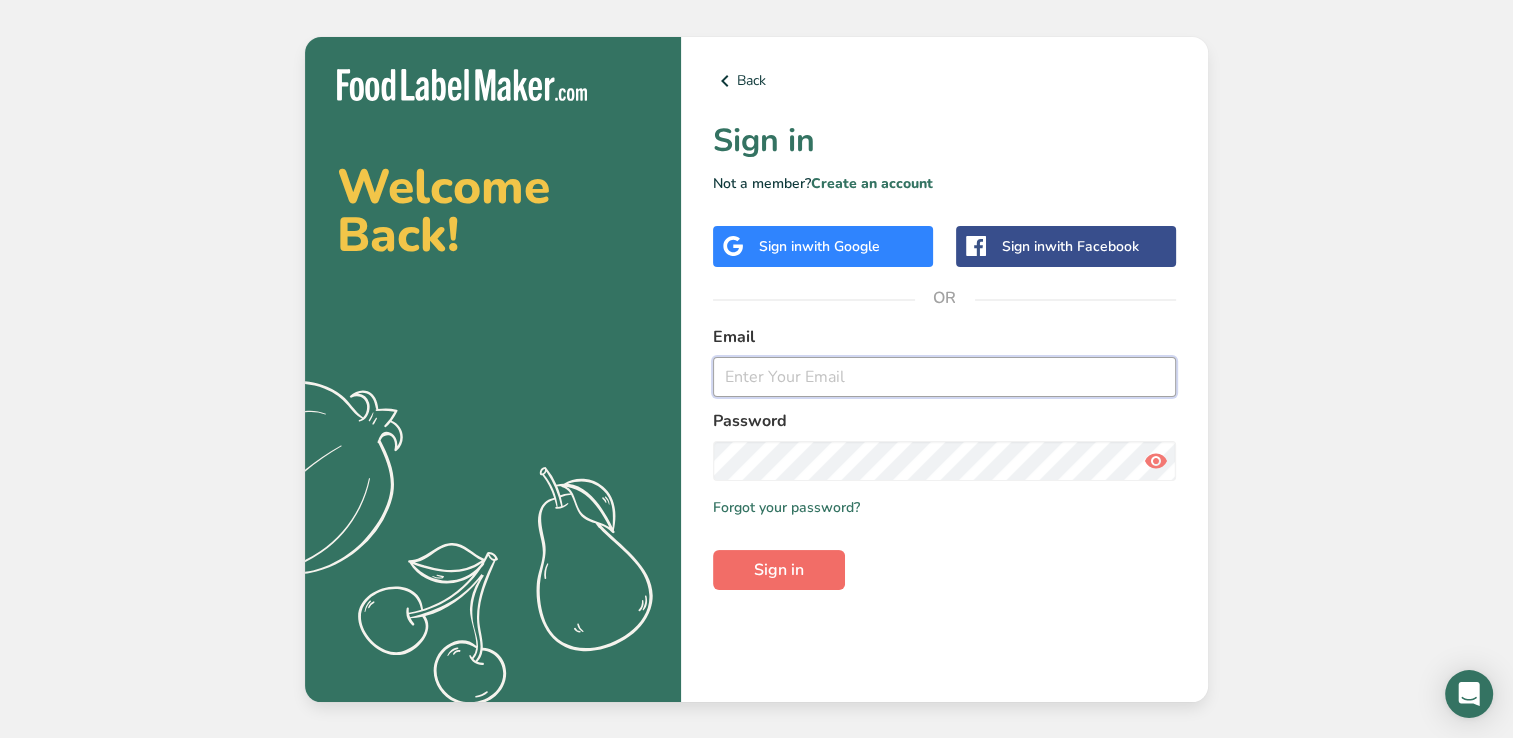 type on "[PERSON_NAME][EMAIL_ADDRESS][PERSON_NAME][DOMAIN_NAME]" 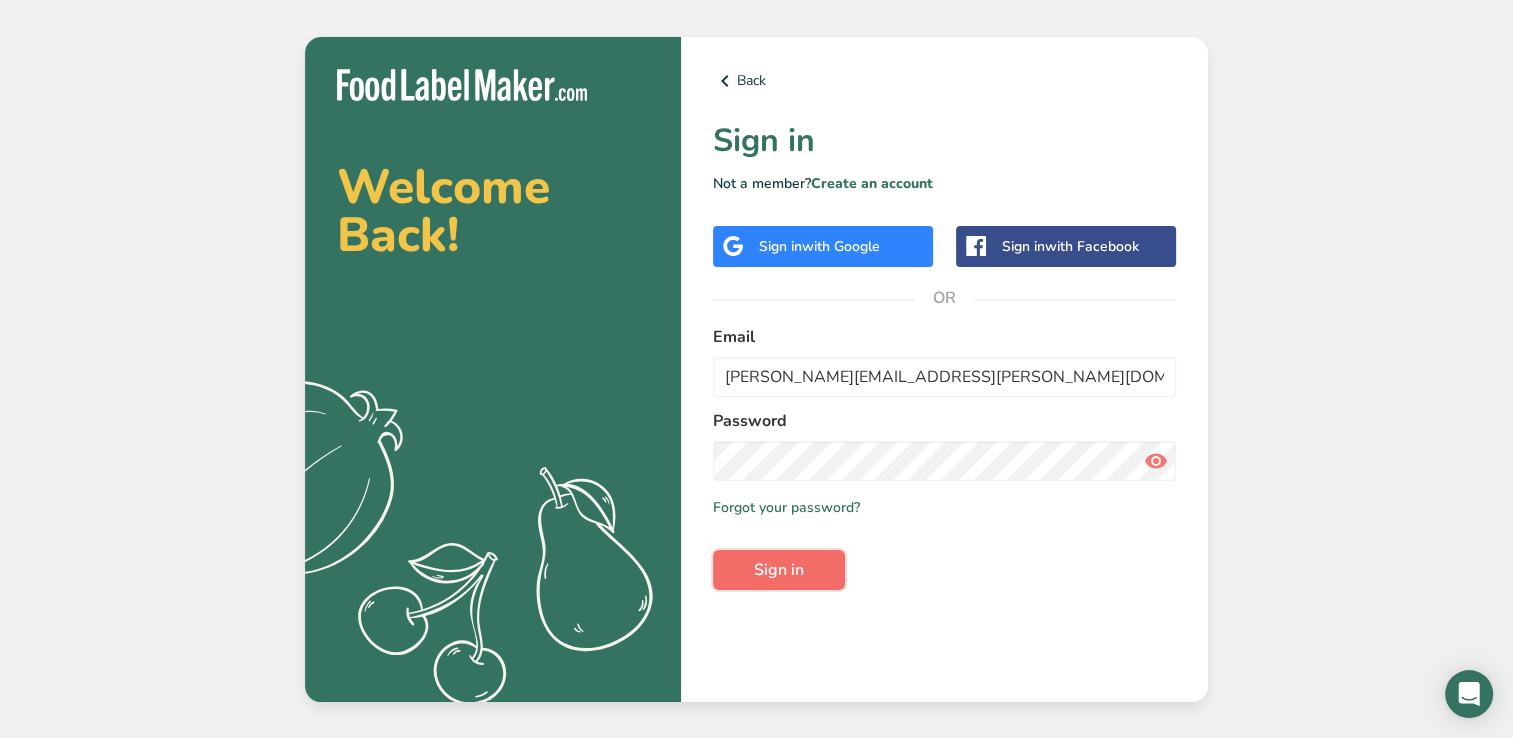 click on "Sign in" at bounding box center (779, 570) 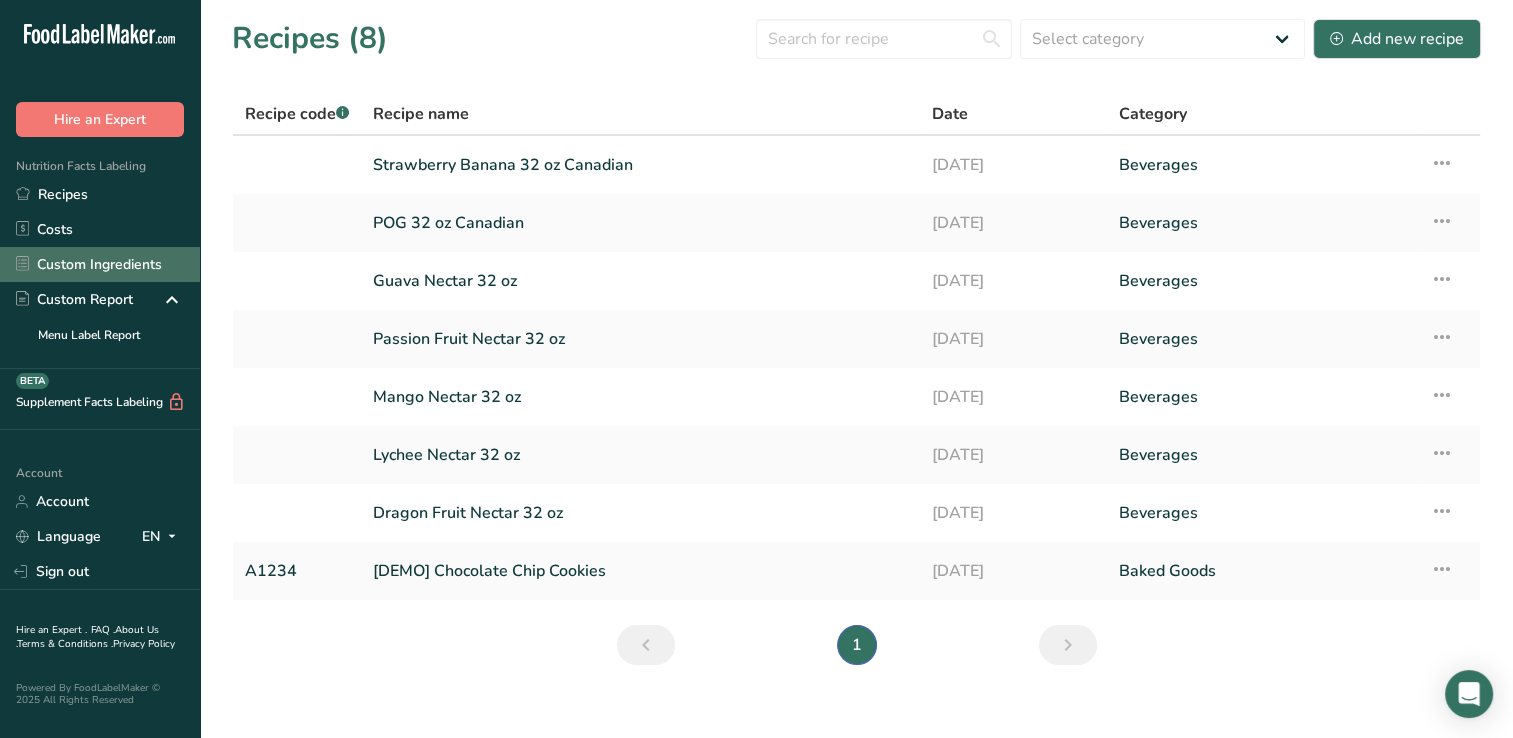 click on "Custom Ingredients" at bounding box center (100, 264) 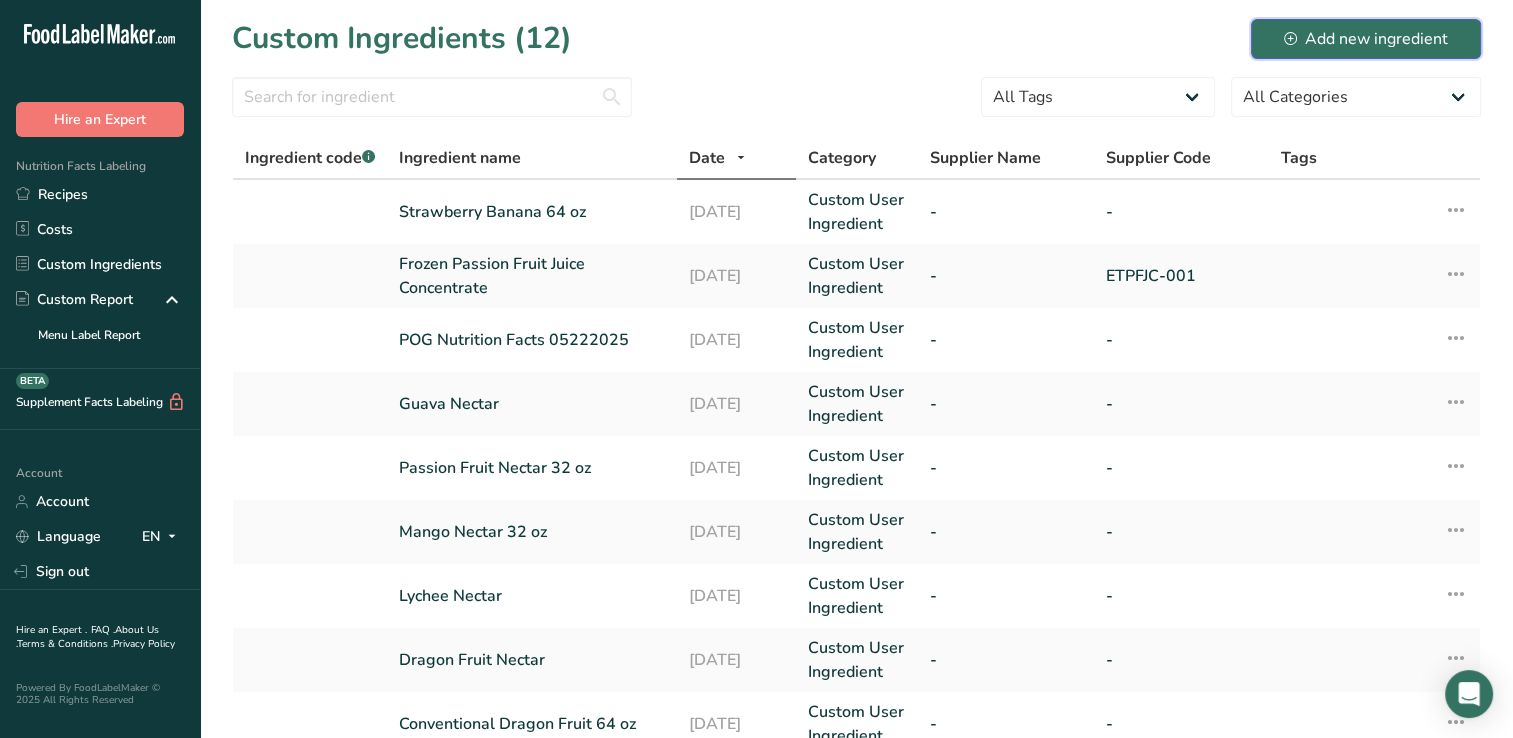 click on "Add new ingredient" at bounding box center (1366, 39) 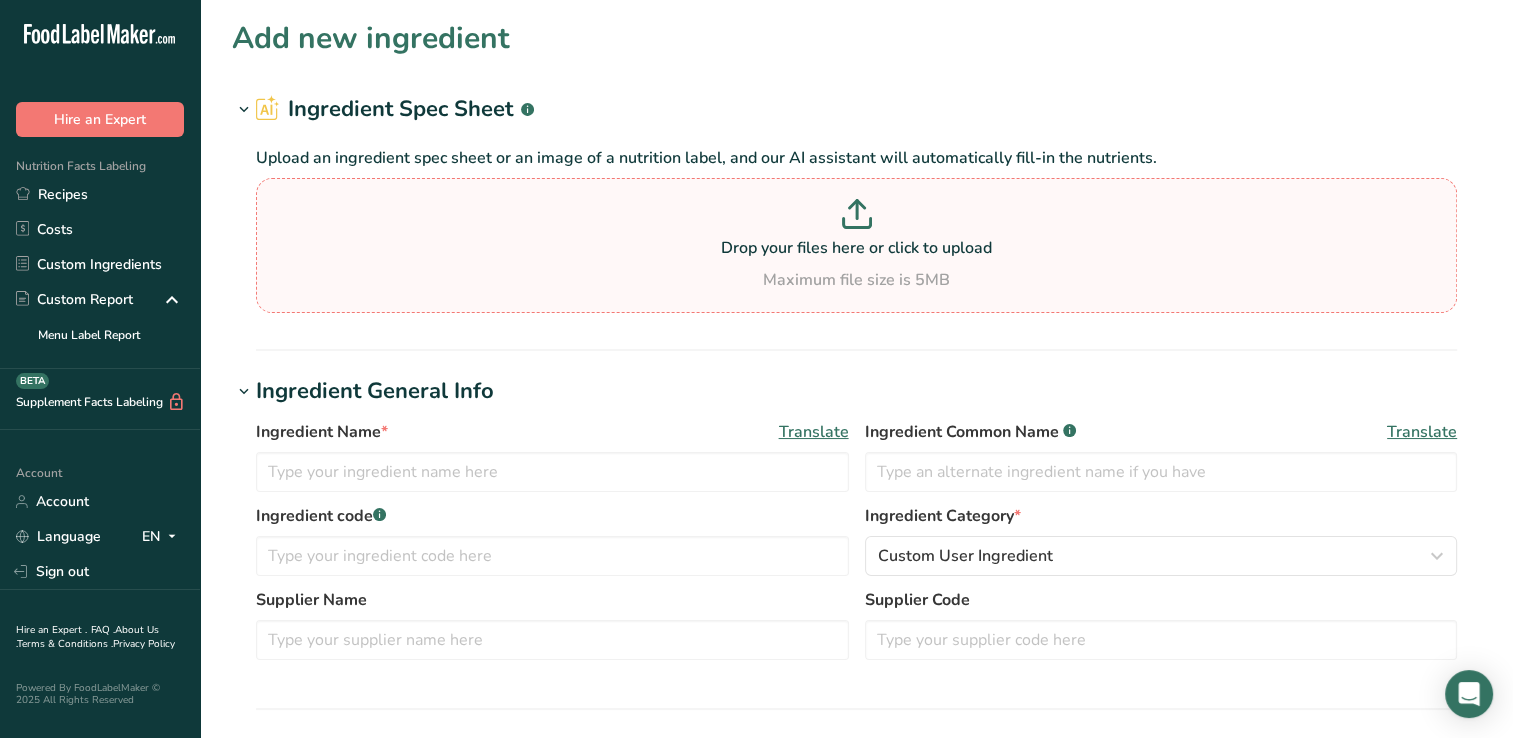 click 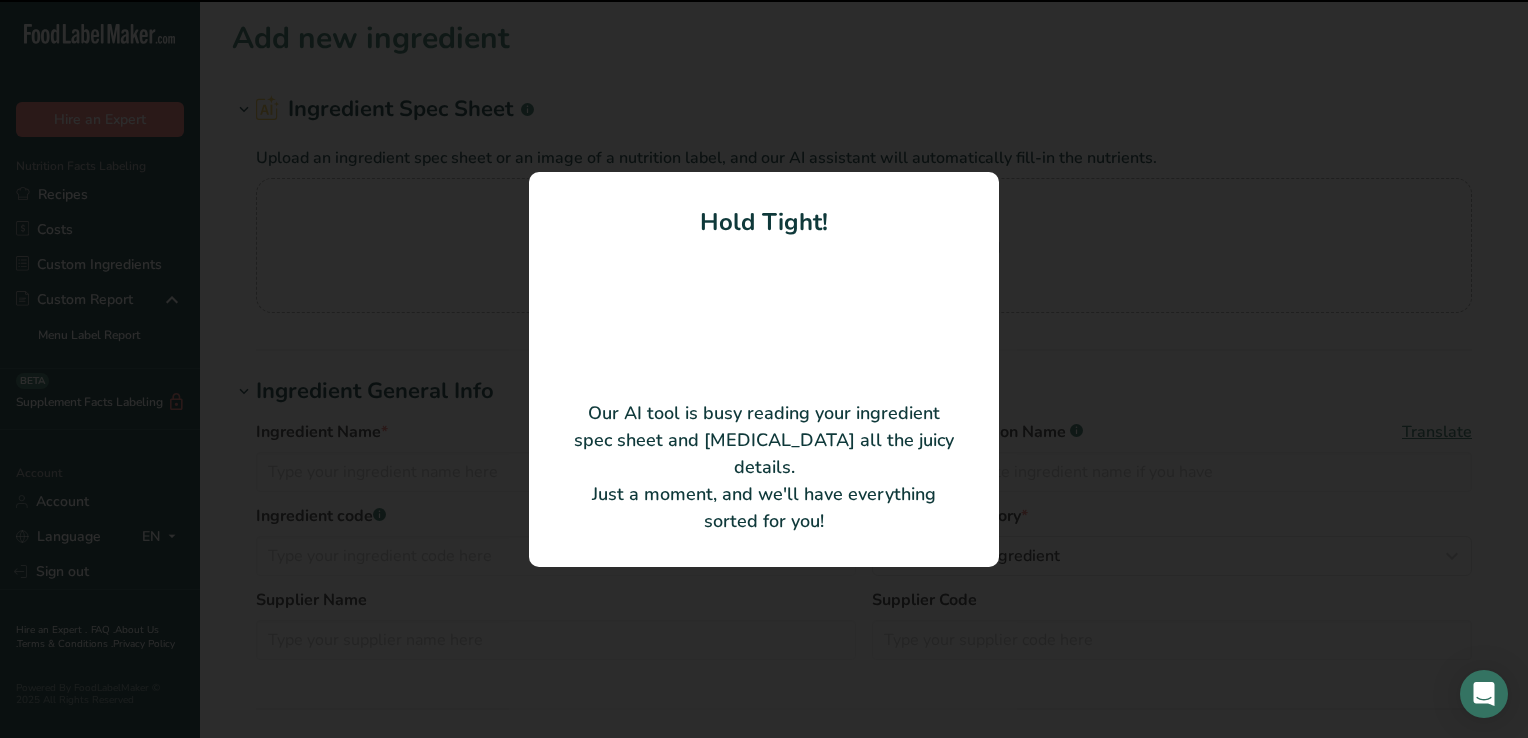 type on "Carbonated filtered water, passion fruit juice from concentrate, [MEDICAL_DATA], organic natural flavors, organic stevia leaf extract, organic caffeine from green tea extract, [MEDICAL_DATA], [MEDICAL_DATA] (for tartness), [MEDICAL_DATA] (vitamin C), [MEDICAL_DATA]" 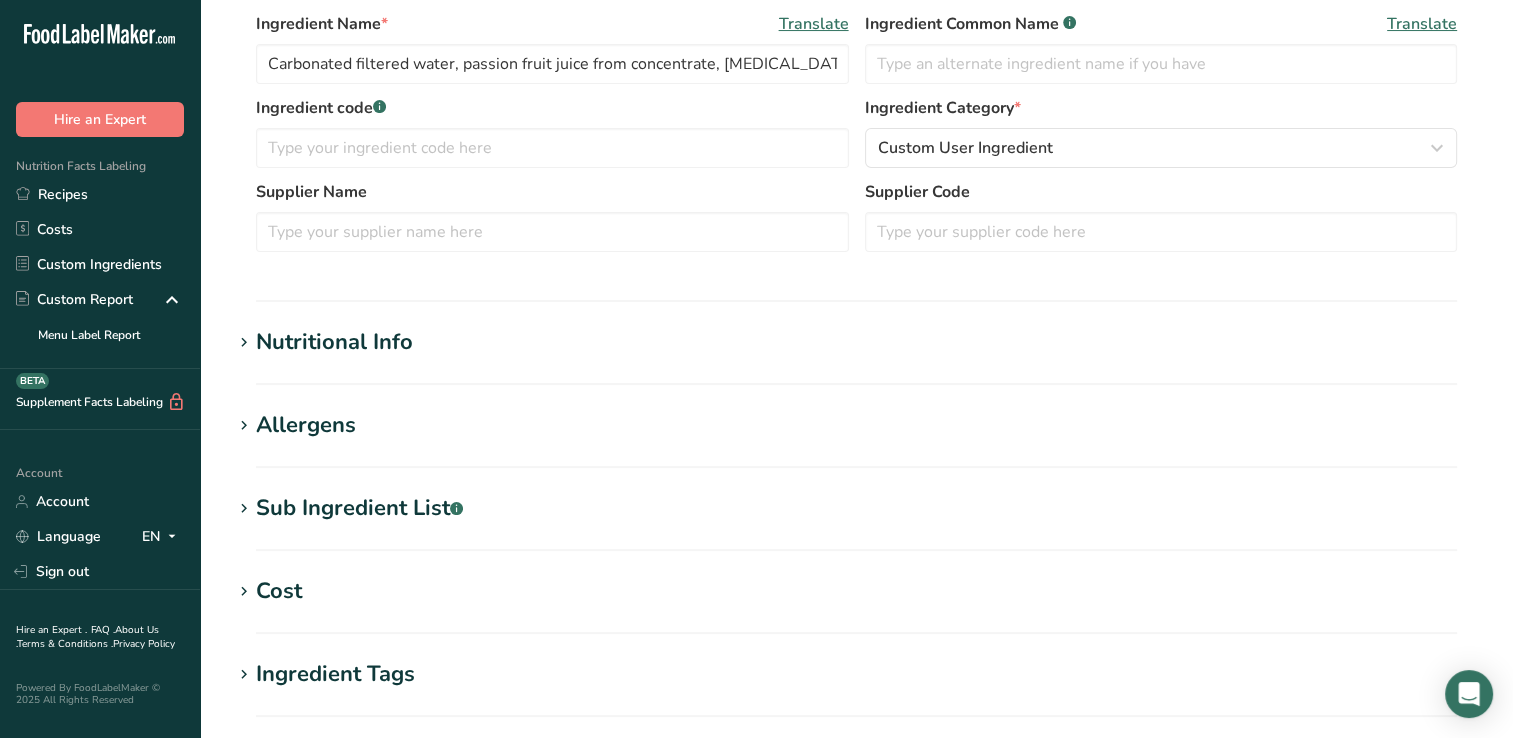 scroll, scrollTop: 349, scrollLeft: 0, axis: vertical 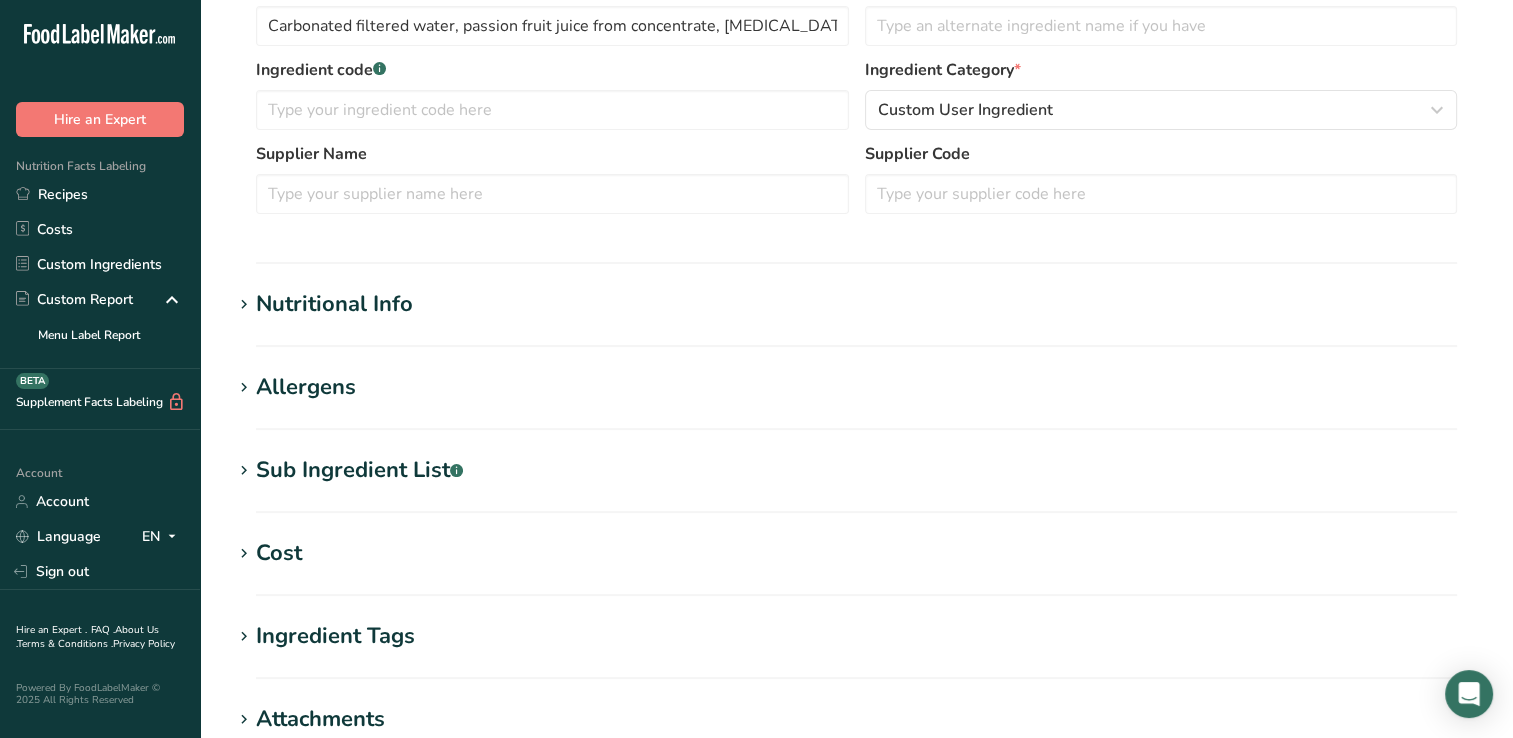 click on "Nutritional Info" at bounding box center [334, 304] 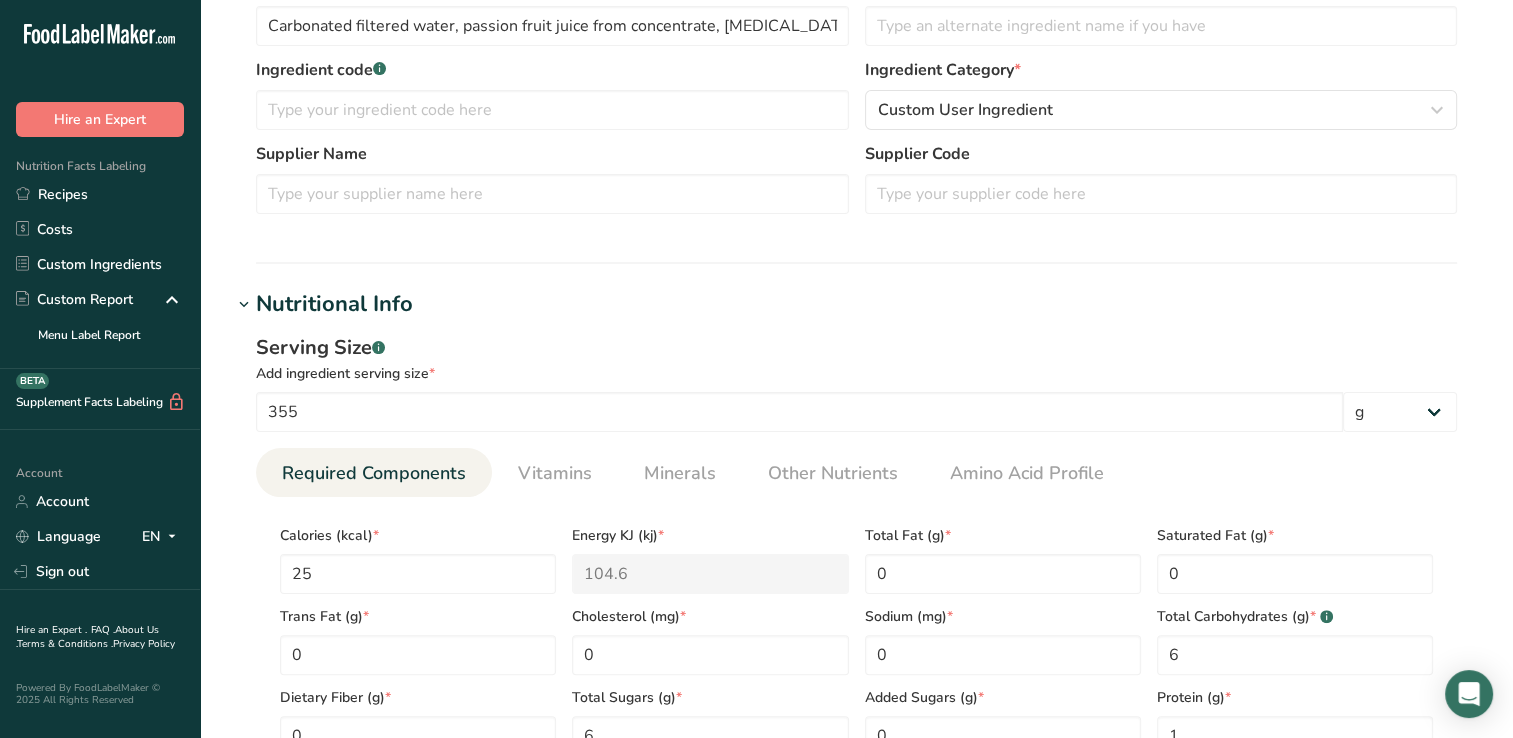 scroll, scrollTop: 0, scrollLeft: 0, axis: both 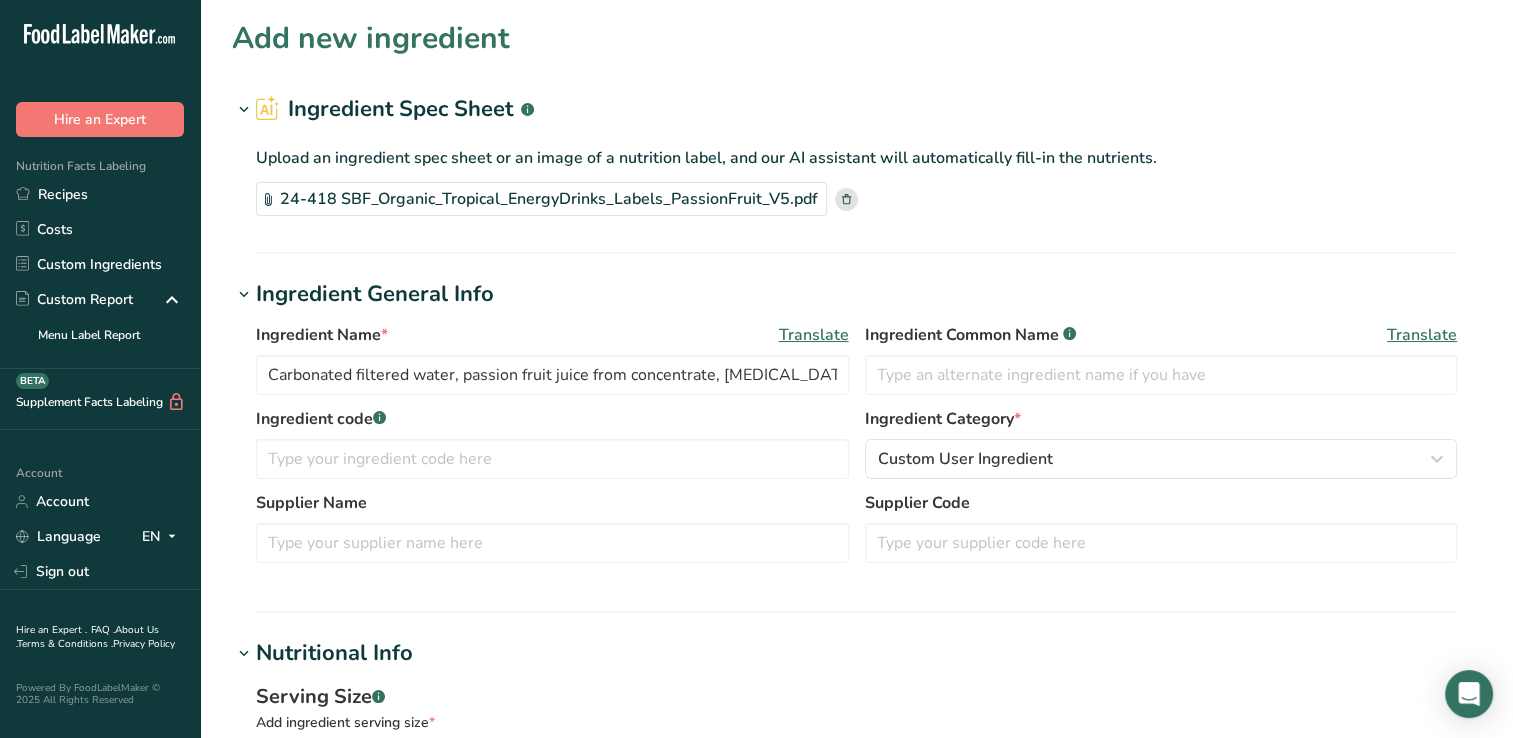 click on "Ingredient Spec Sheet
.a-a{fill:#347362;}.b-a{fill:#fff;}" at bounding box center (395, 109) 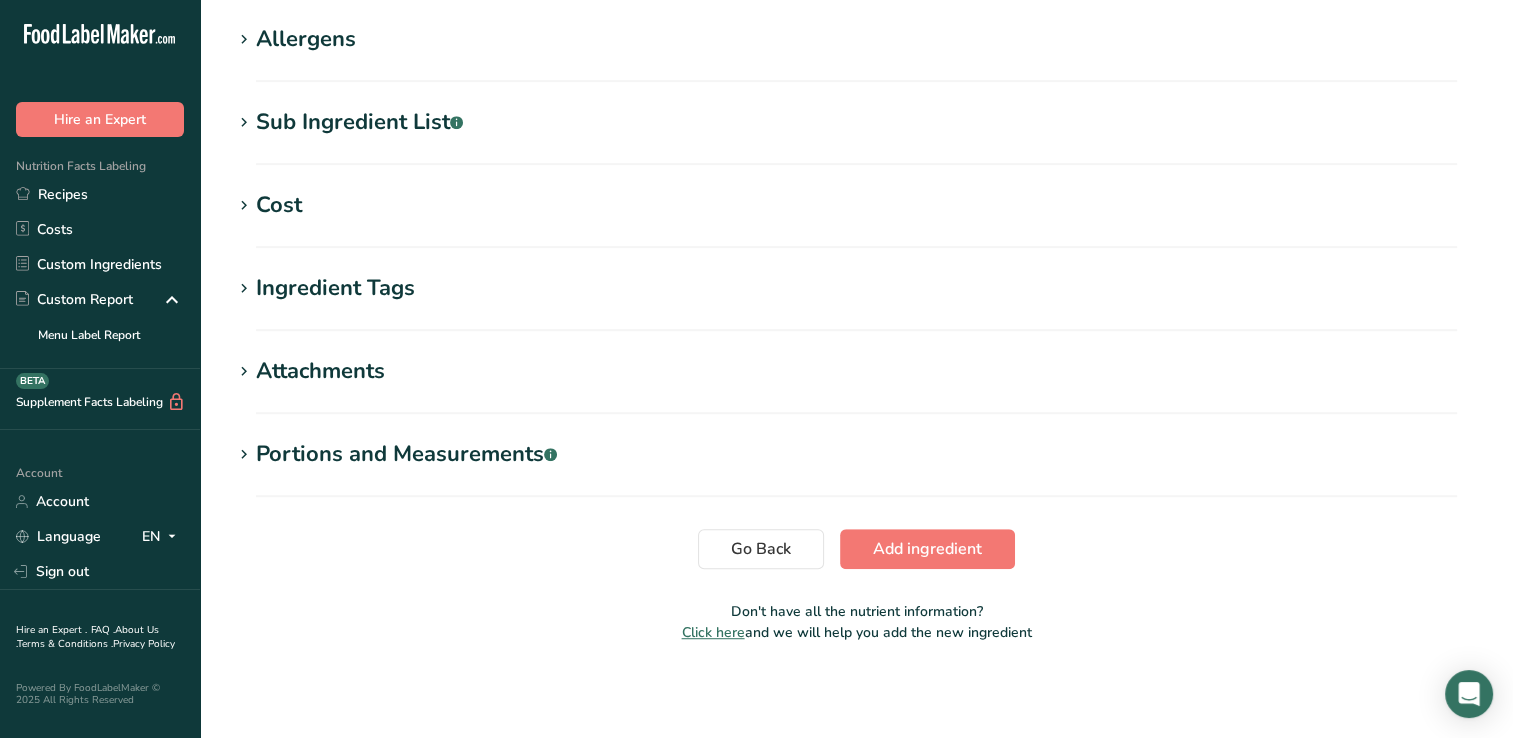 scroll, scrollTop: 0, scrollLeft: 0, axis: both 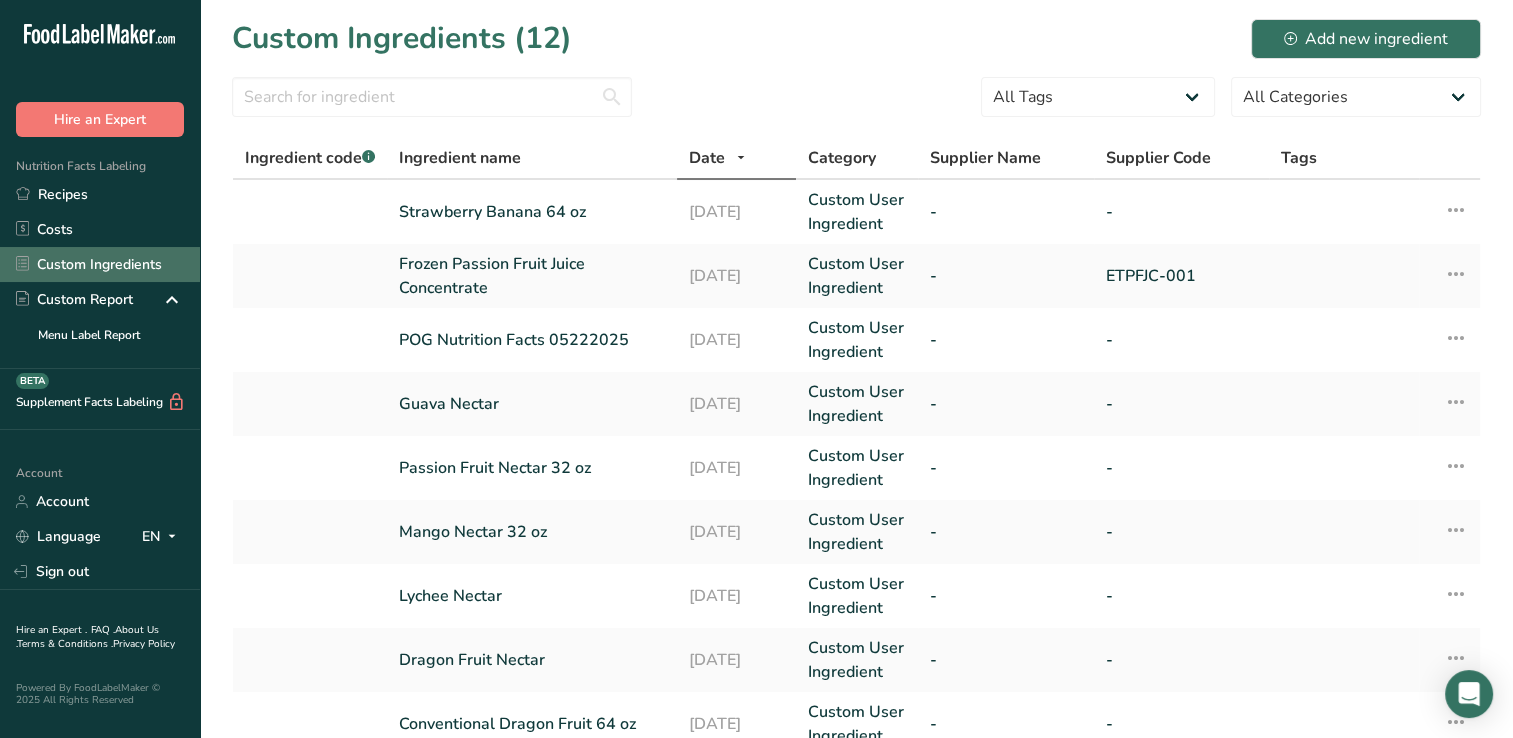 click on "Custom Ingredients" at bounding box center (100, 264) 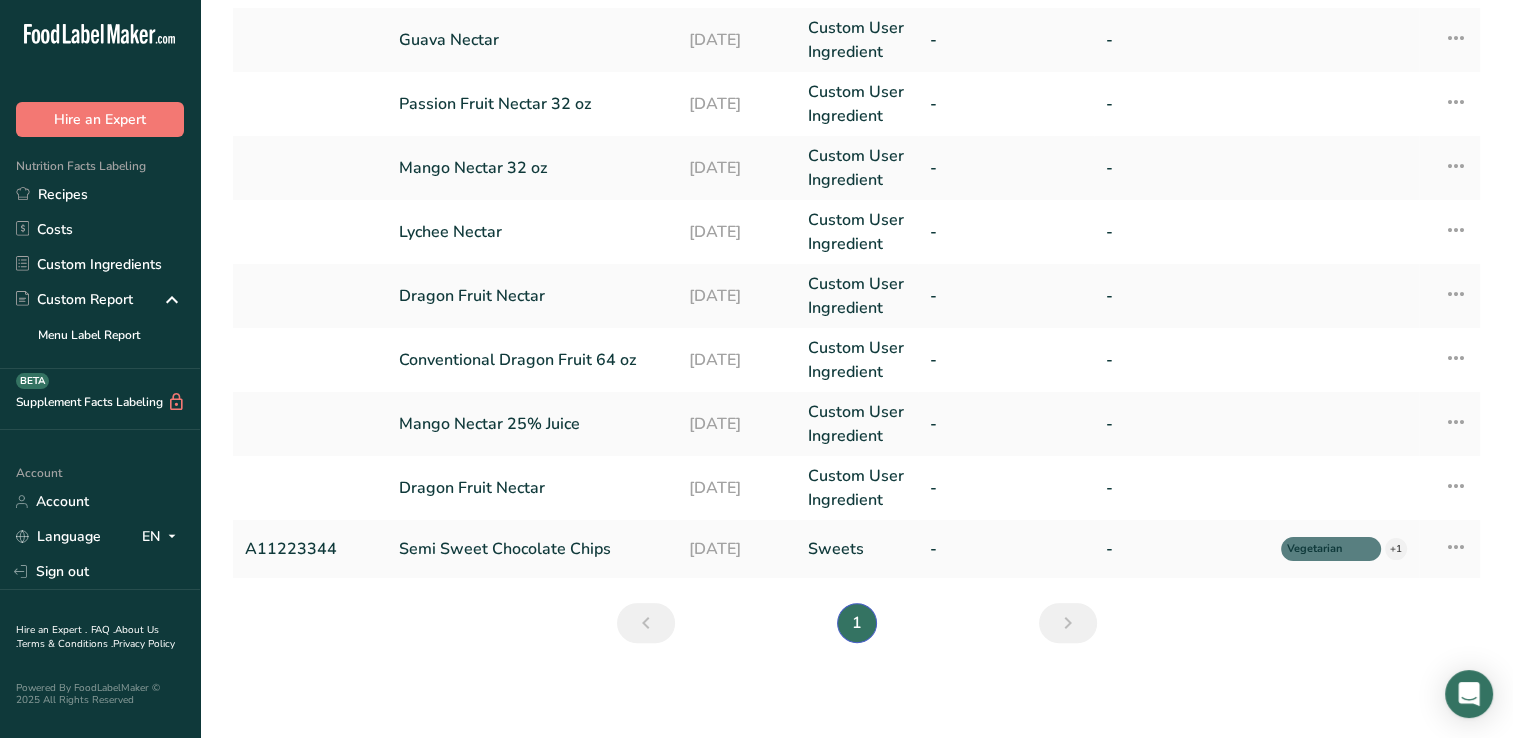 scroll, scrollTop: 0, scrollLeft: 0, axis: both 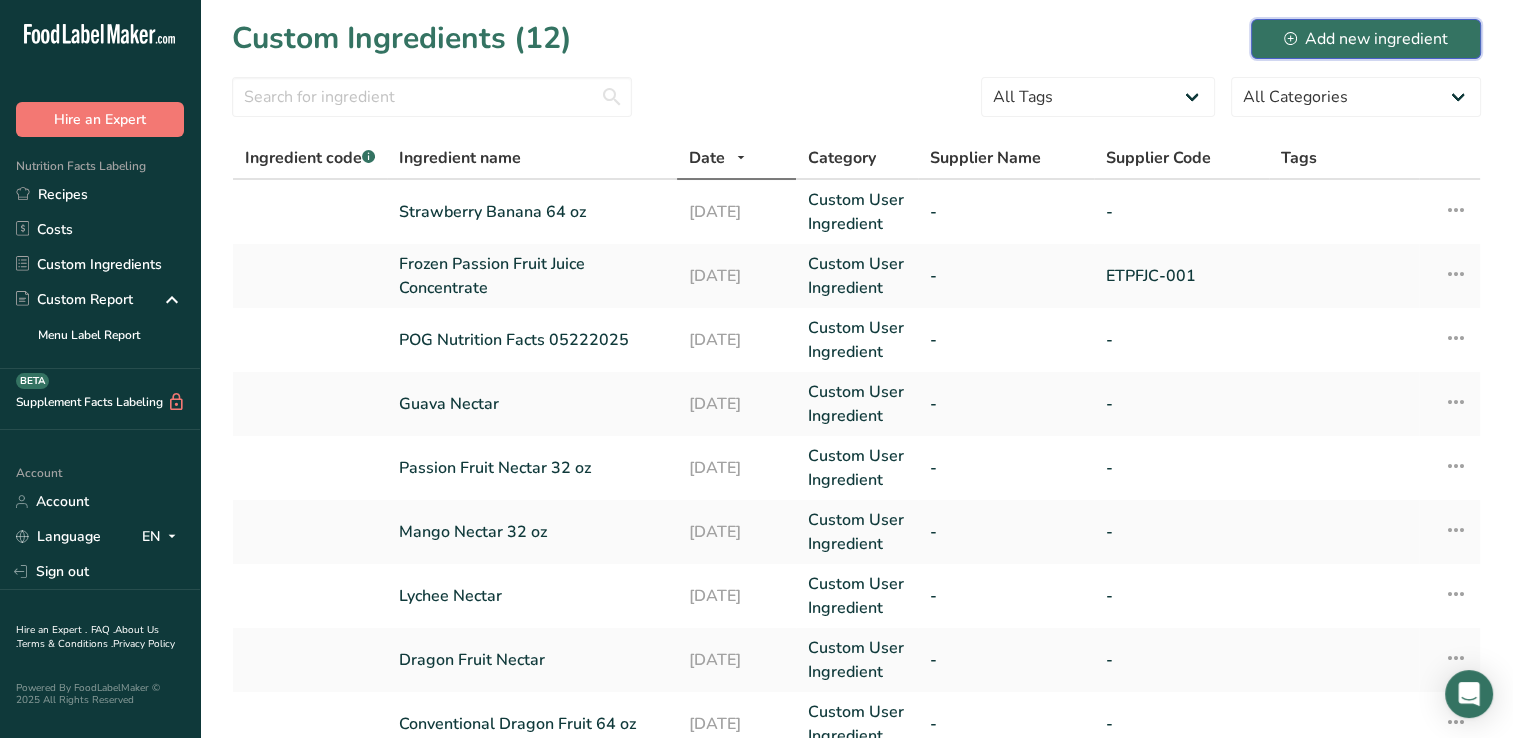click on "Add new ingredient" at bounding box center [1366, 39] 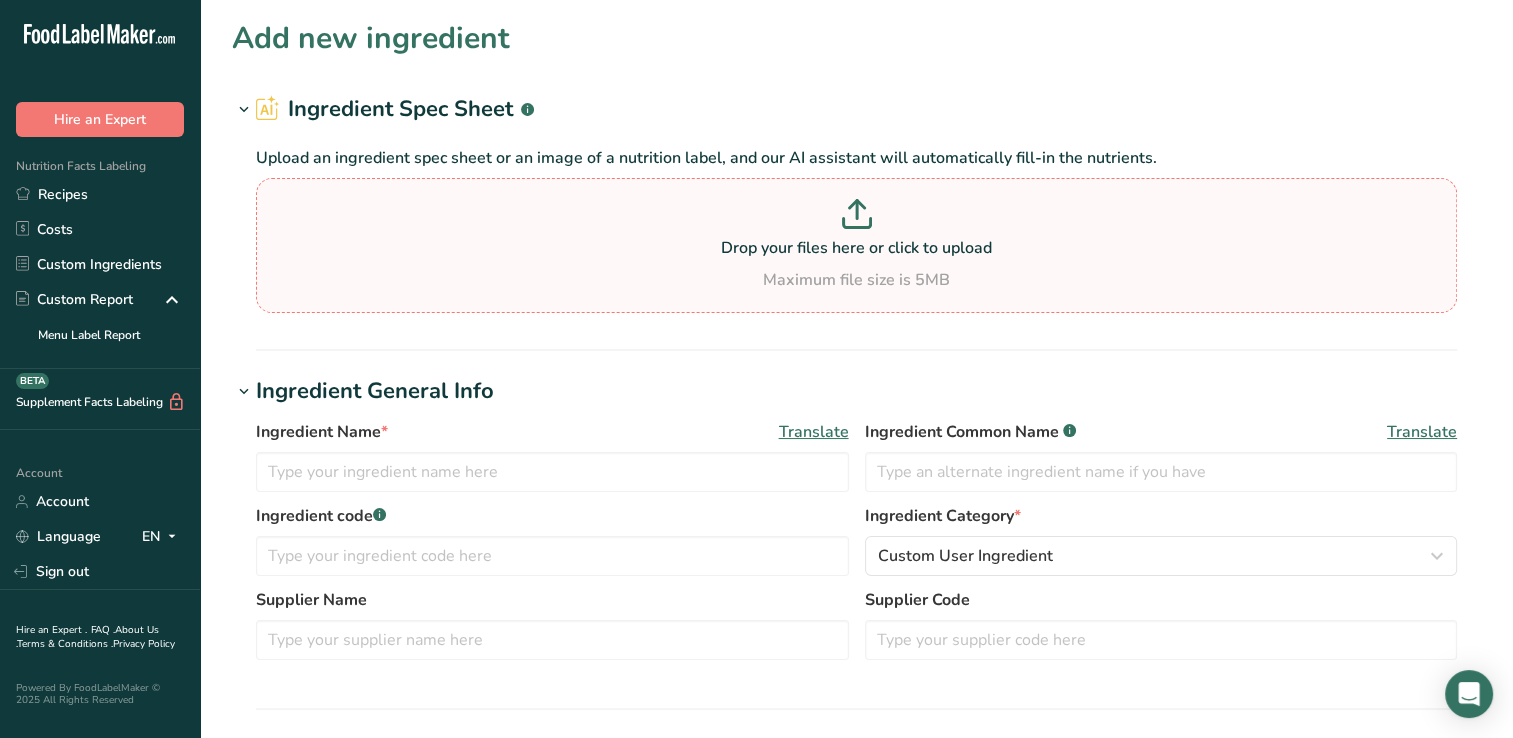 click 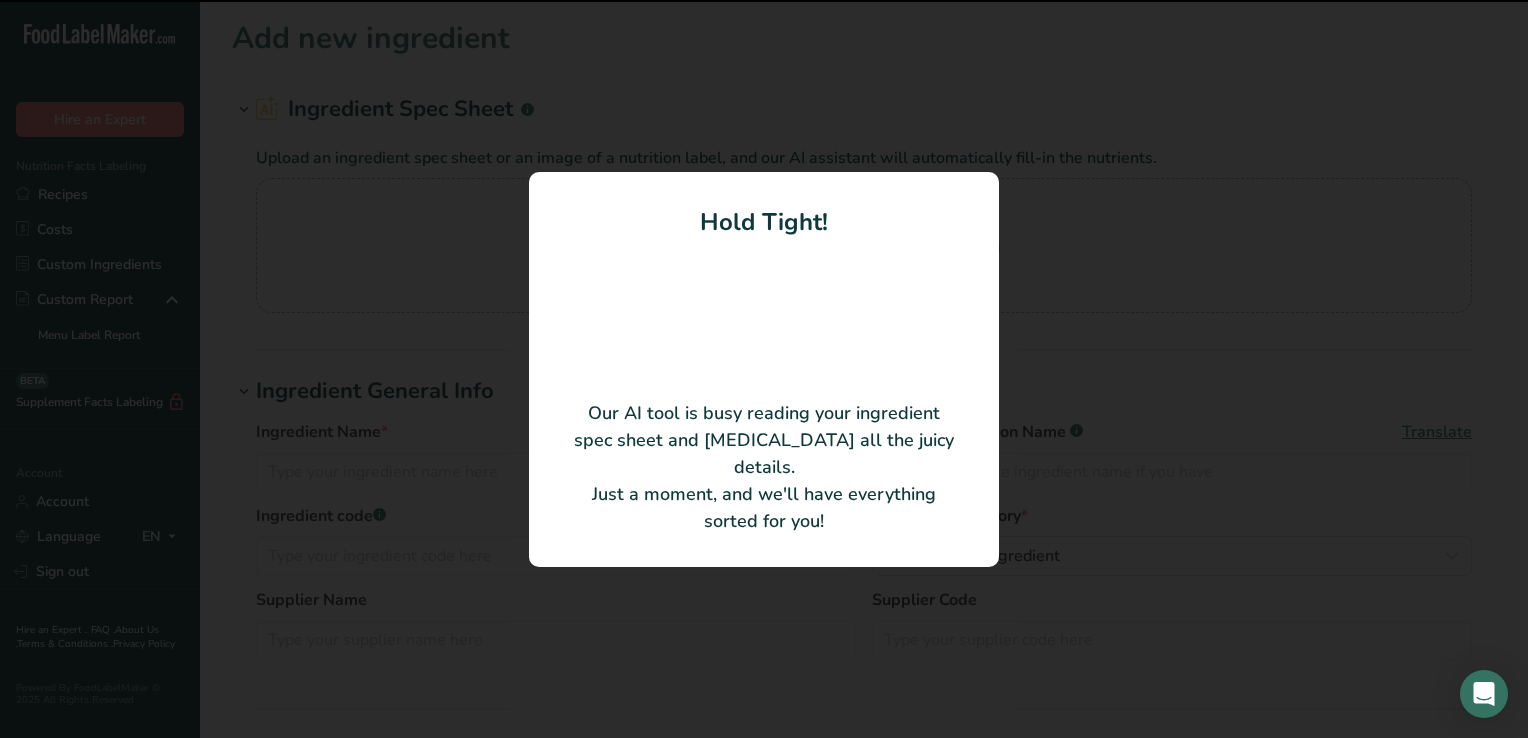 type on "Carbonated Filtered Water, Passion Fruit Juice from Concentrate, [MEDICAL_DATA], Organic Natural Flavors, Organic Stevia Leaf Extract, Organic Caffeine from Green Tea Extract, [MEDICAL_DATA], [MEDICAL_DATA], [MEDICAL_DATA] (Vitamin C), [MEDICAL_DATA]" 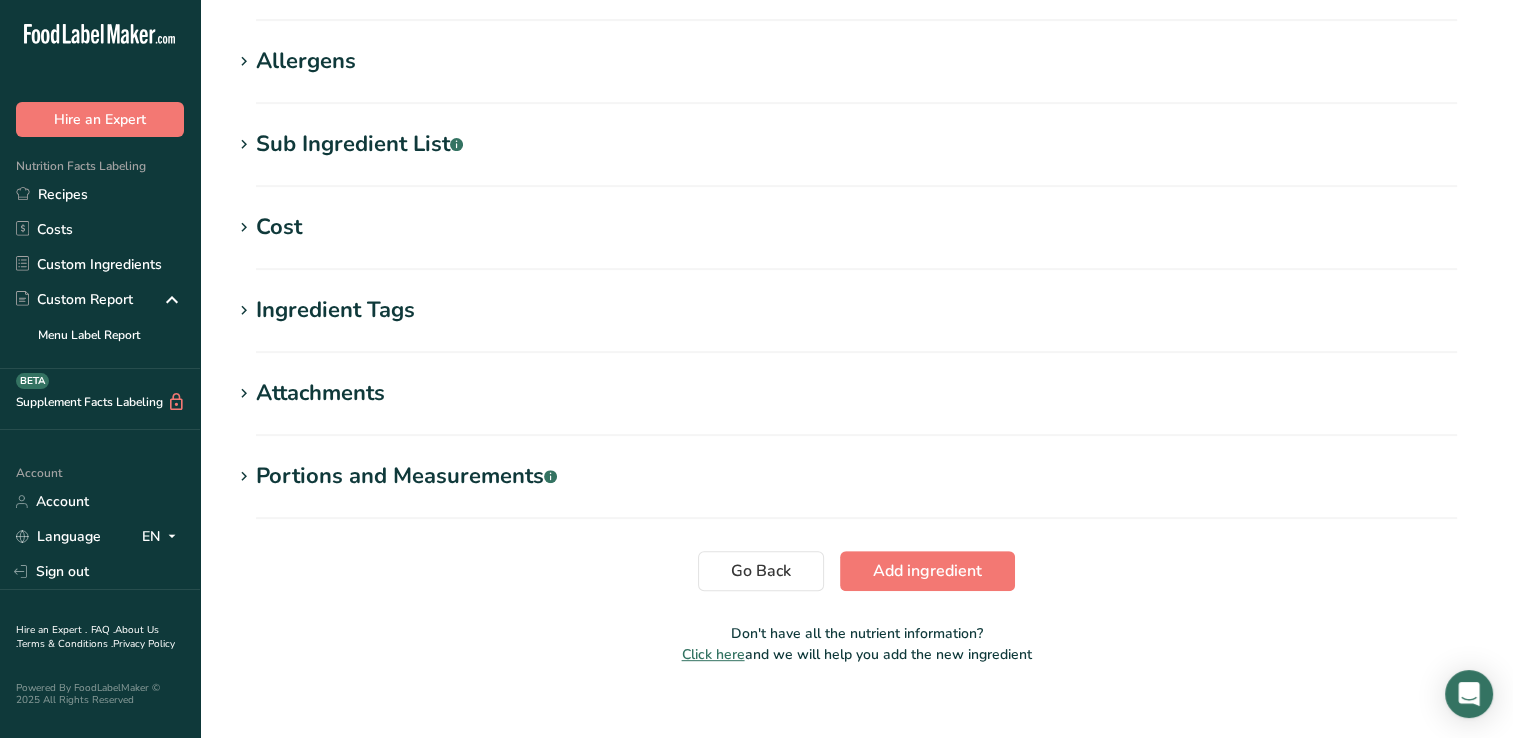 scroll, scrollTop: 697, scrollLeft: 0, axis: vertical 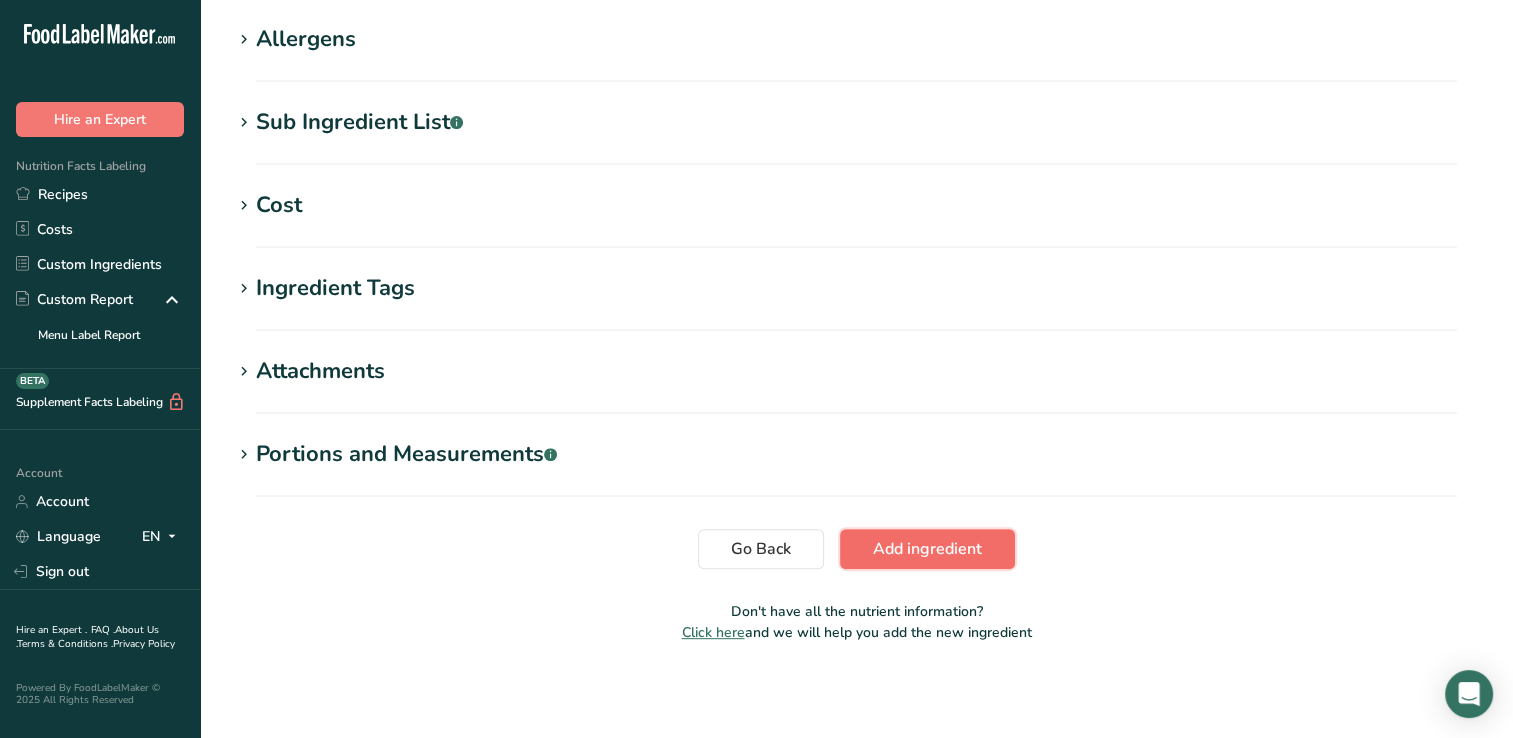 click on "Add ingredient" at bounding box center [927, 549] 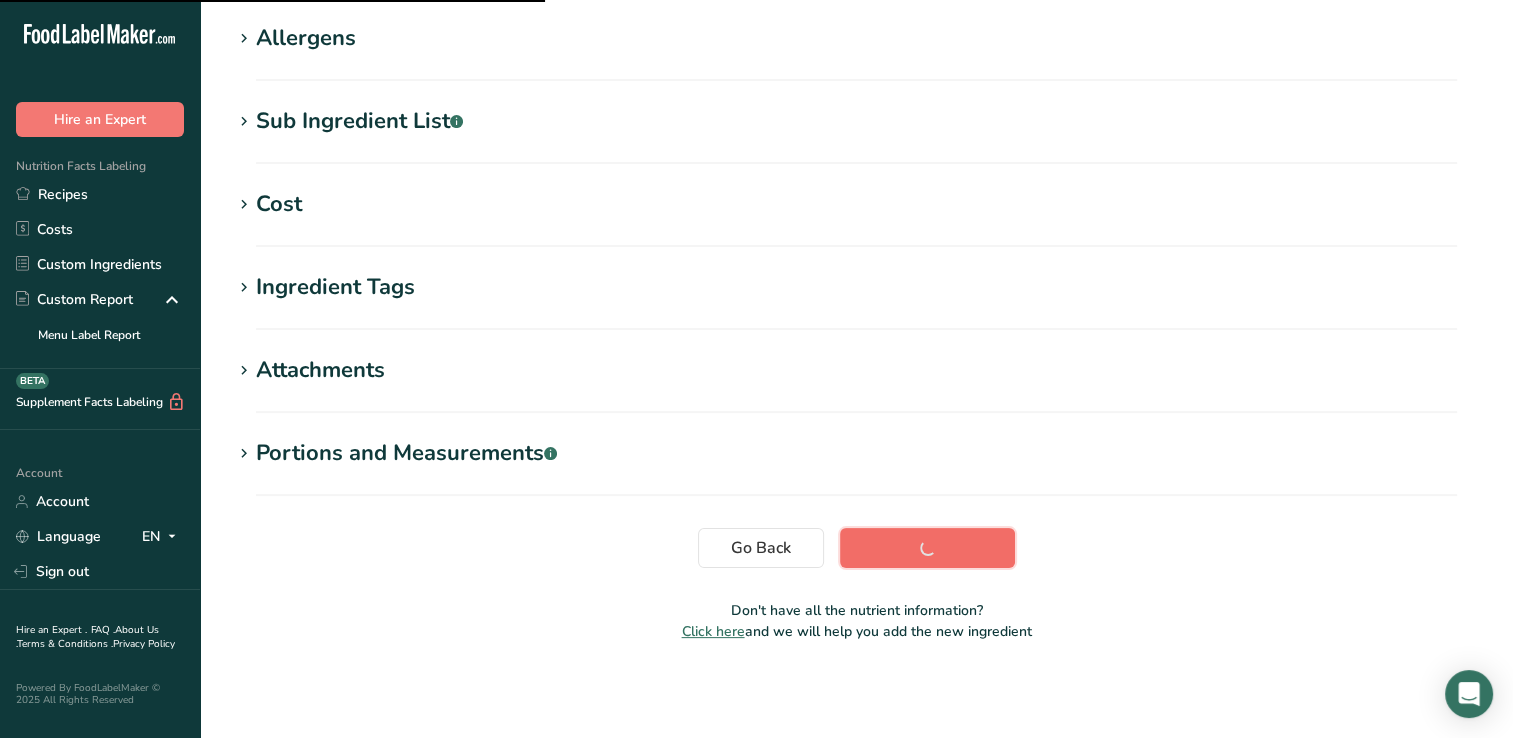scroll, scrollTop: 320, scrollLeft: 0, axis: vertical 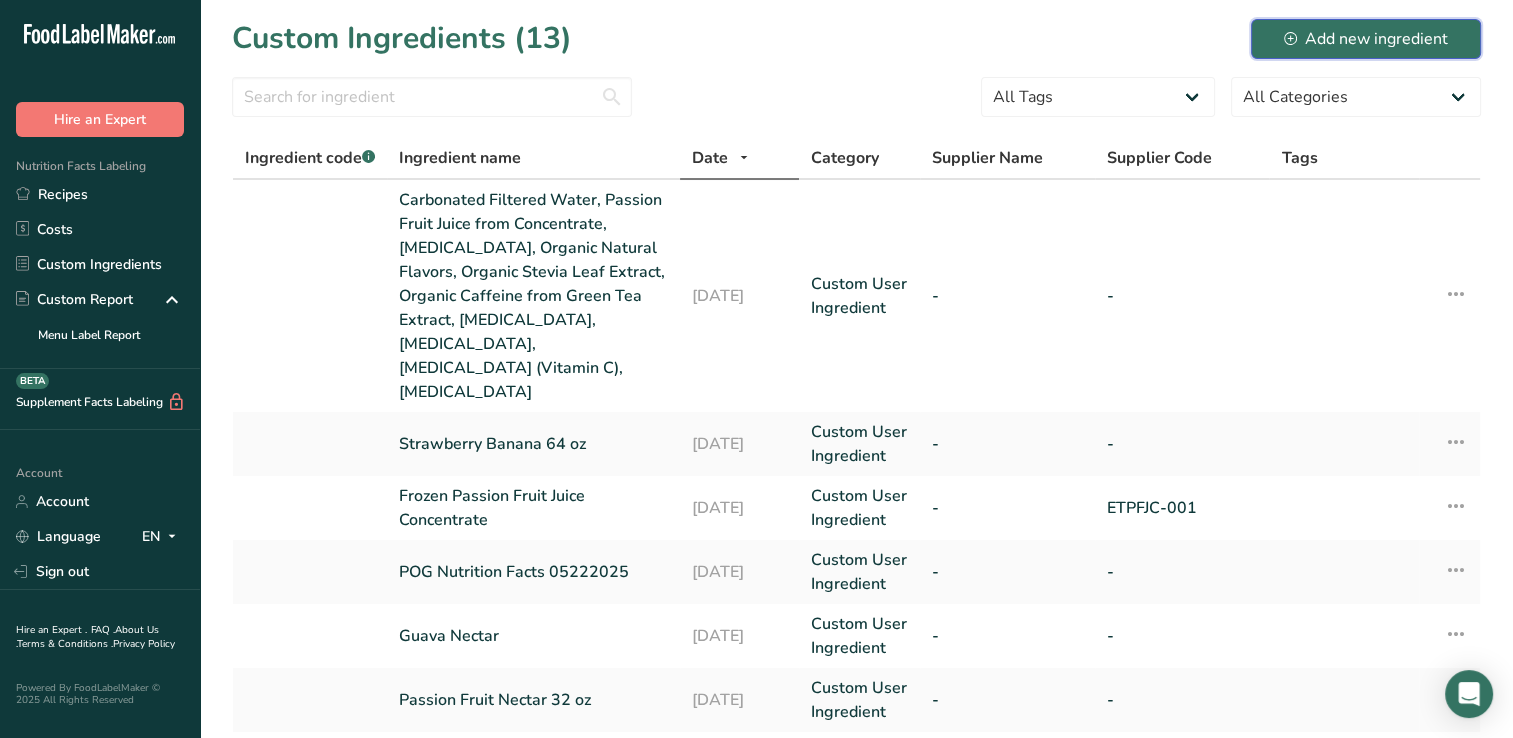 click on "Add new ingredient" at bounding box center [1366, 39] 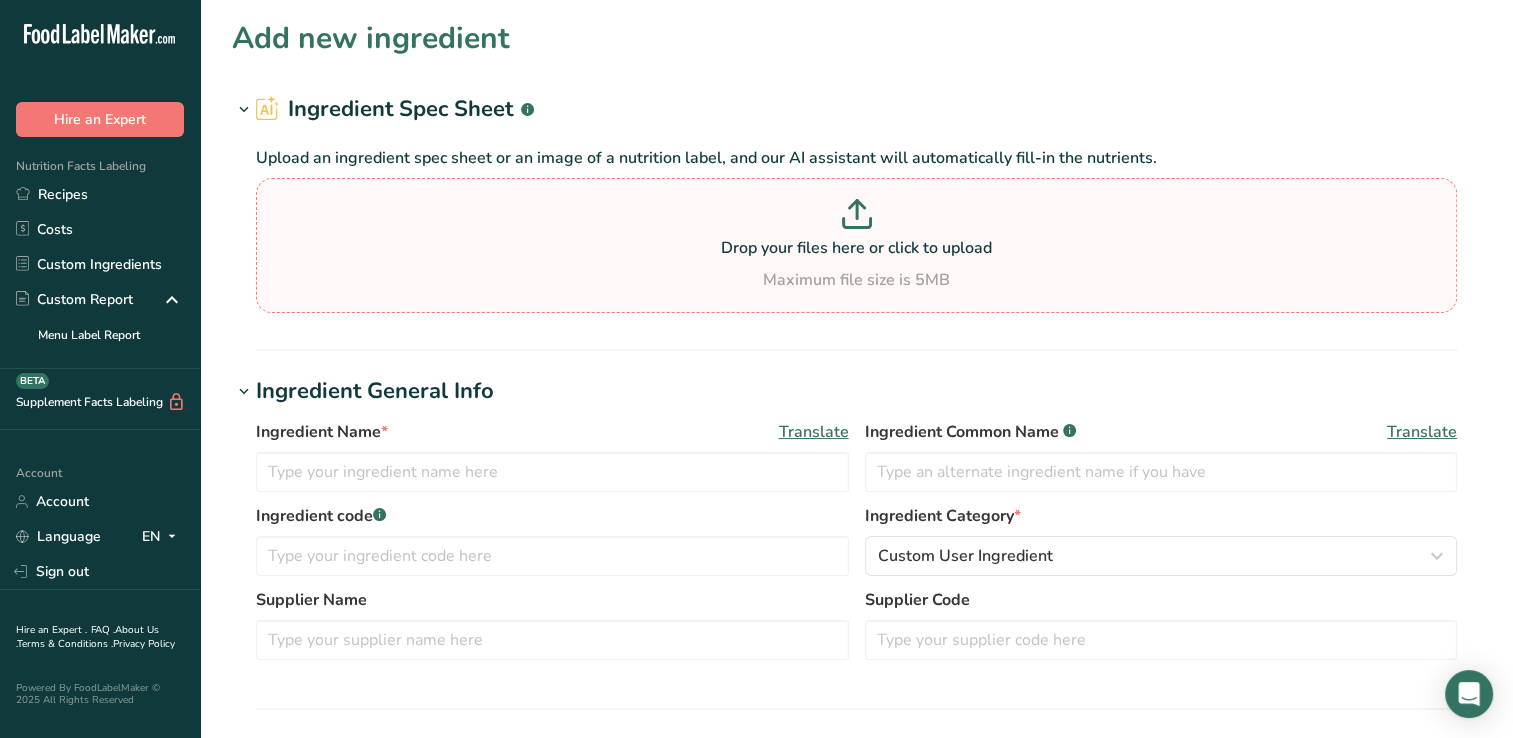 click 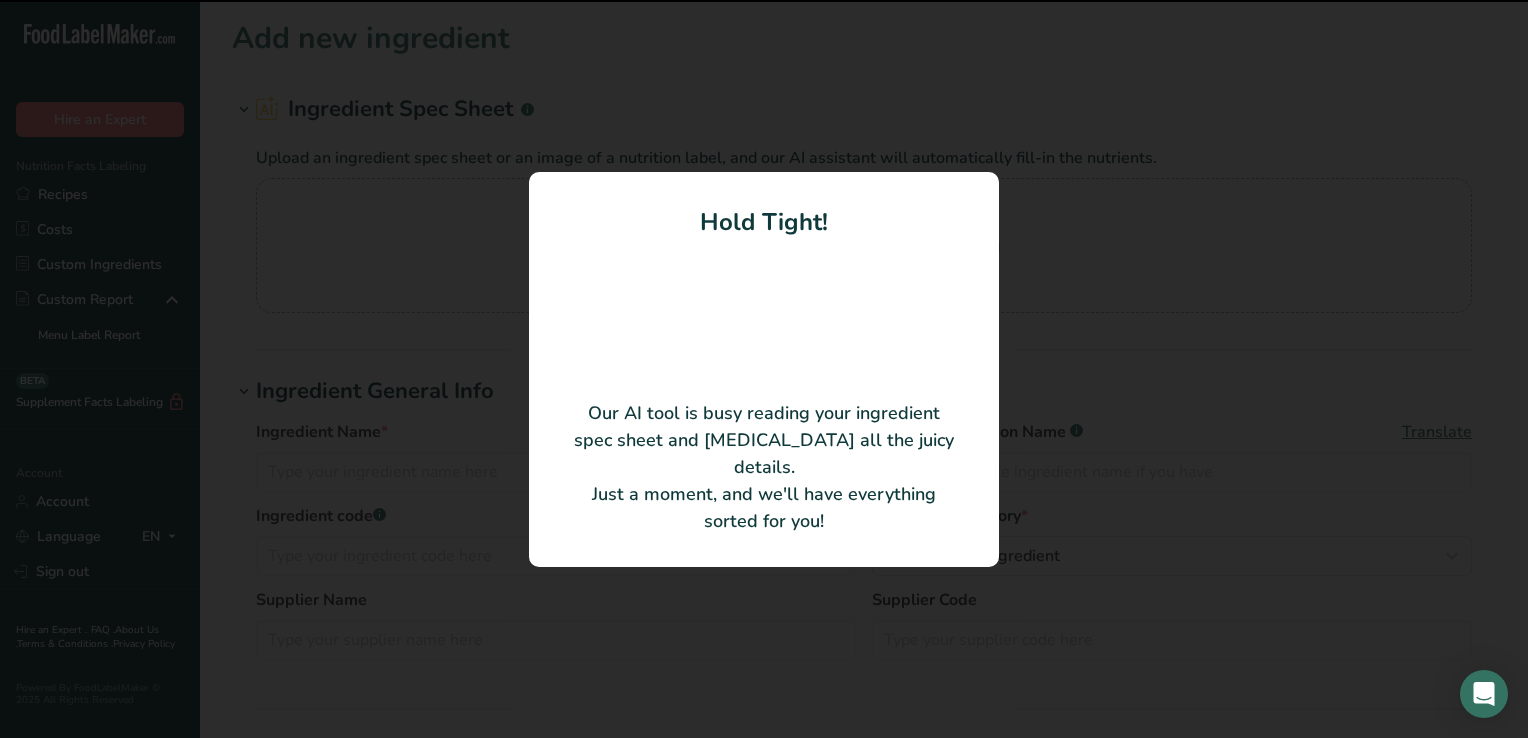 type on "SBF Organic Tropical Energy Drink - Mango Blaze" 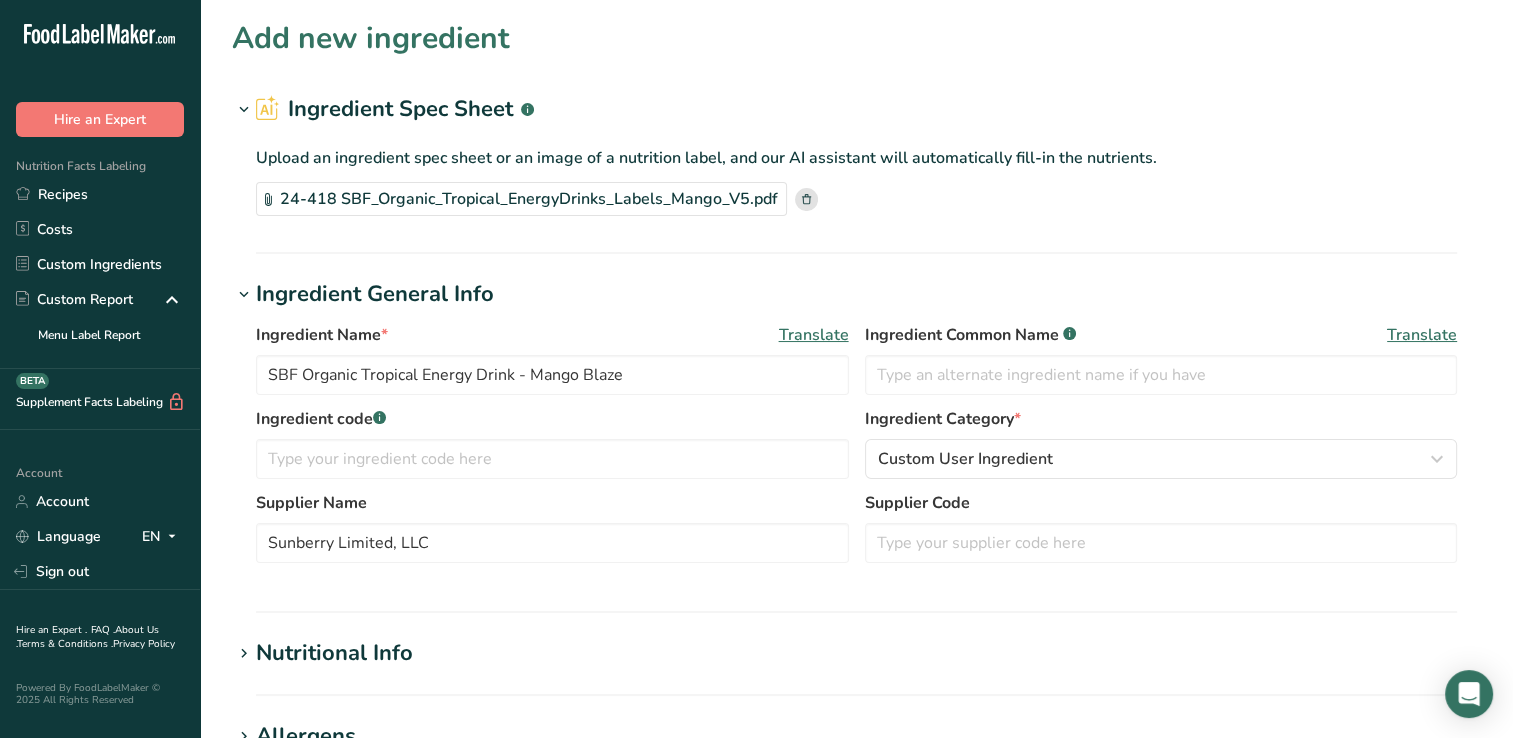 click on "24-418 SBF_Organic_Tropical_EnergyDrinks_Labels_Mango_V5.pdf" at bounding box center [521, 199] 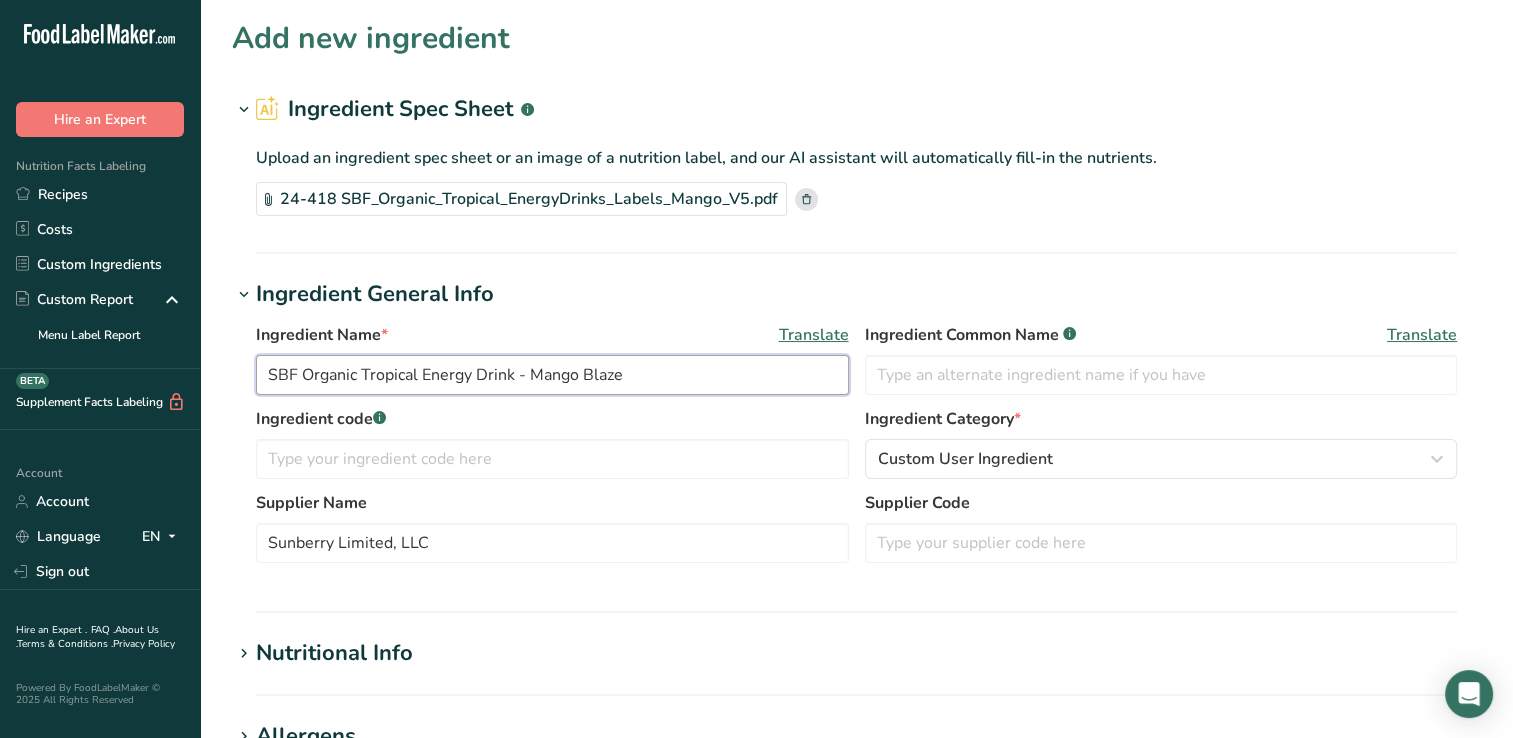 click on "SBF Organic Tropical Energy Drink - Mango Blaze" at bounding box center [552, 375] 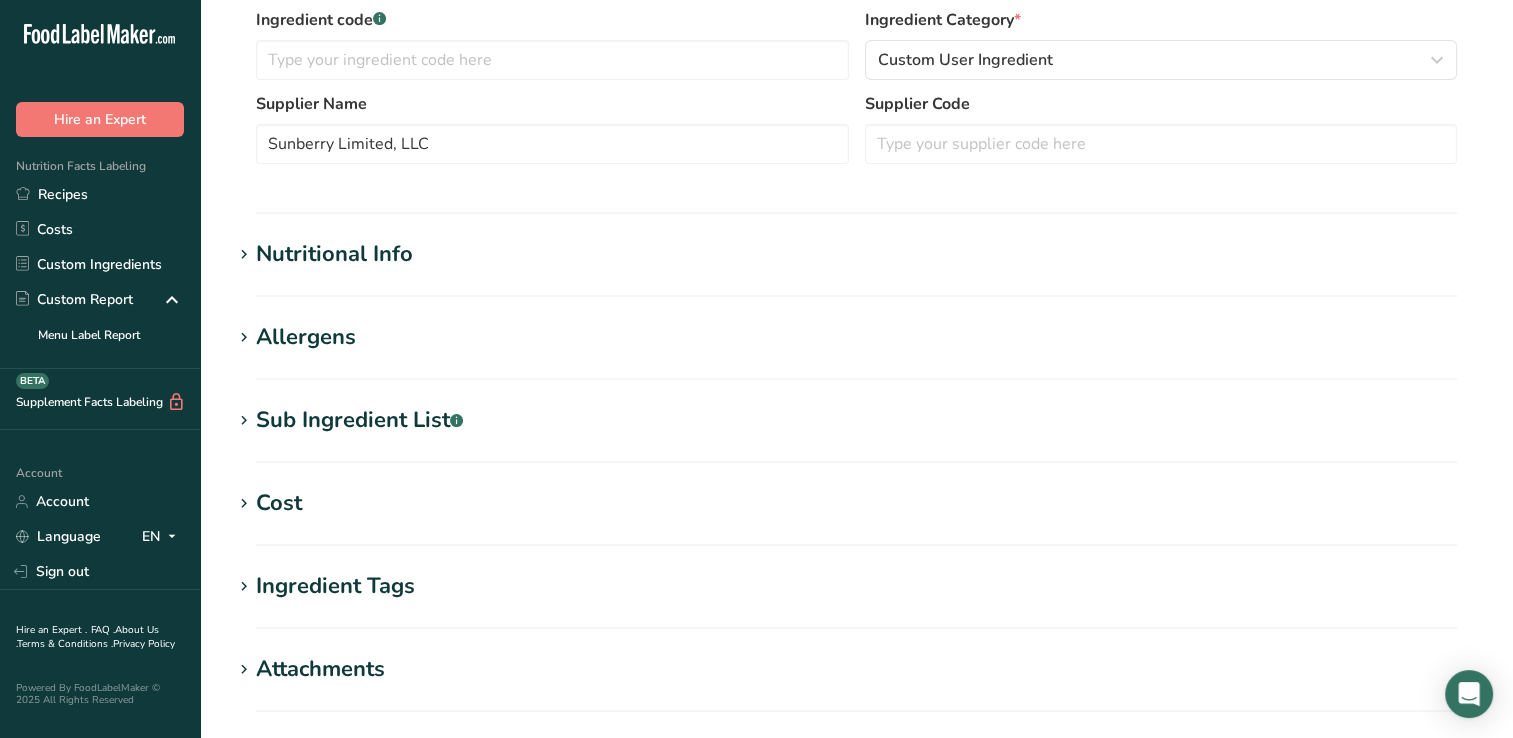 scroll, scrollTop: 697, scrollLeft: 0, axis: vertical 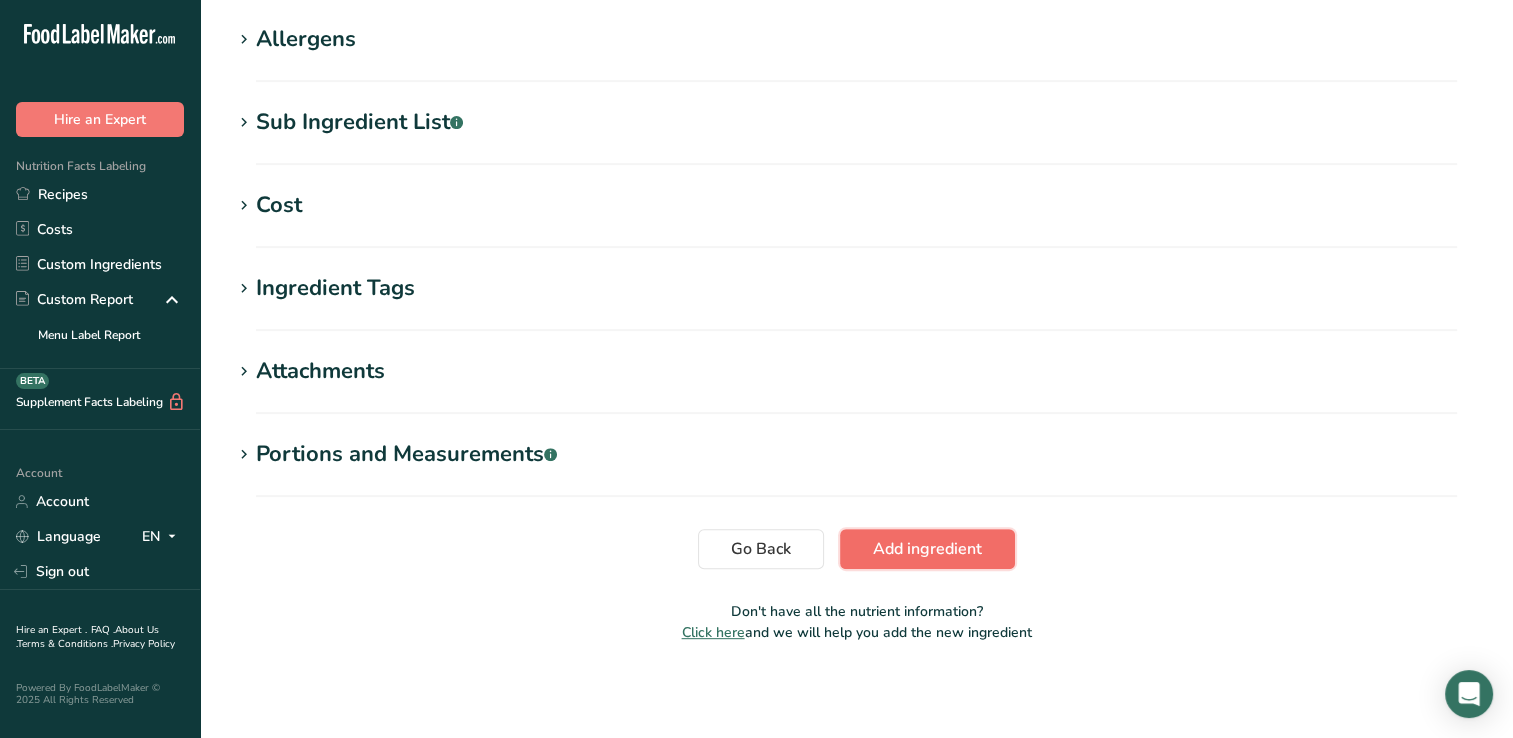 click on "Add ingredient" at bounding box center [927, 549] 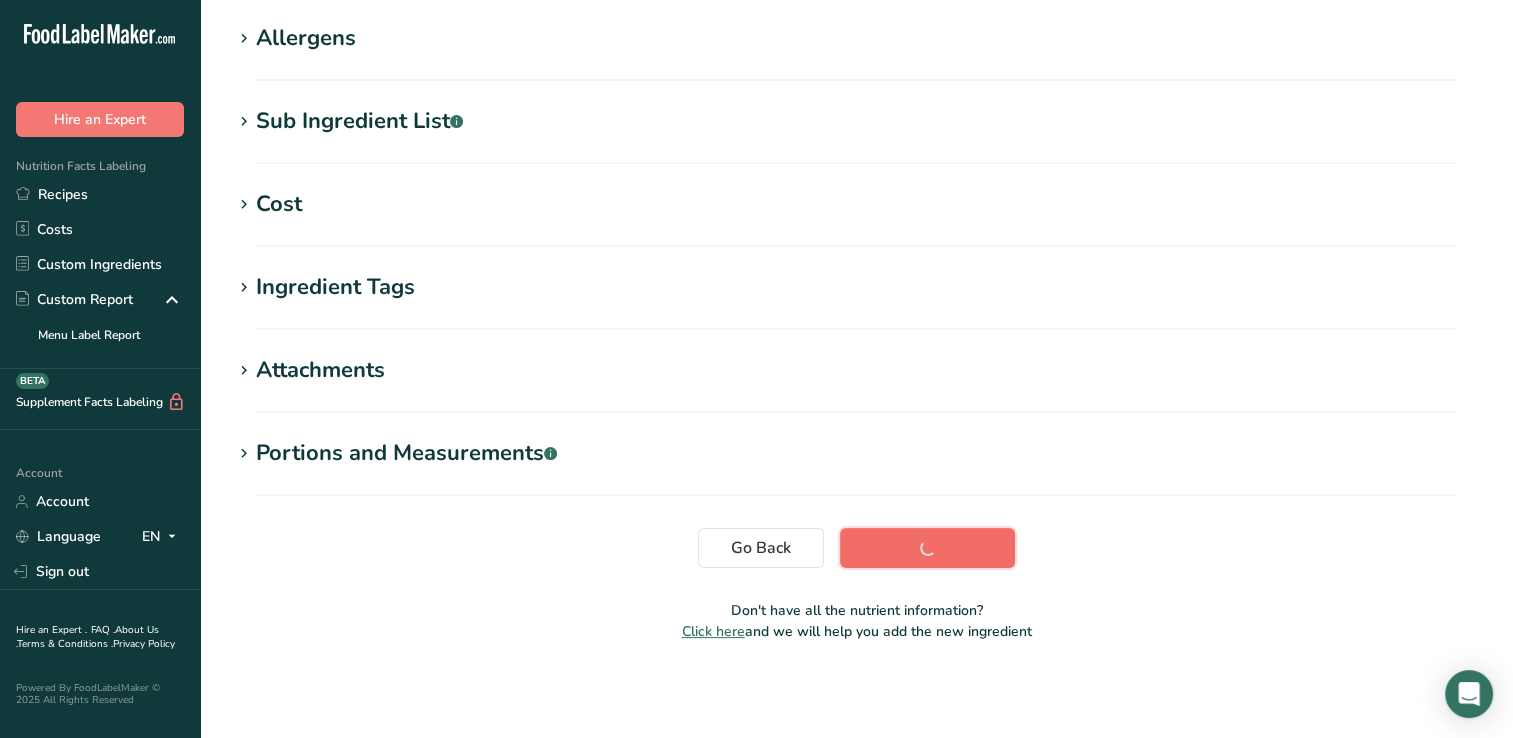 scroll, scrollTop: 320, scrollLeft: 0, axis: vertical 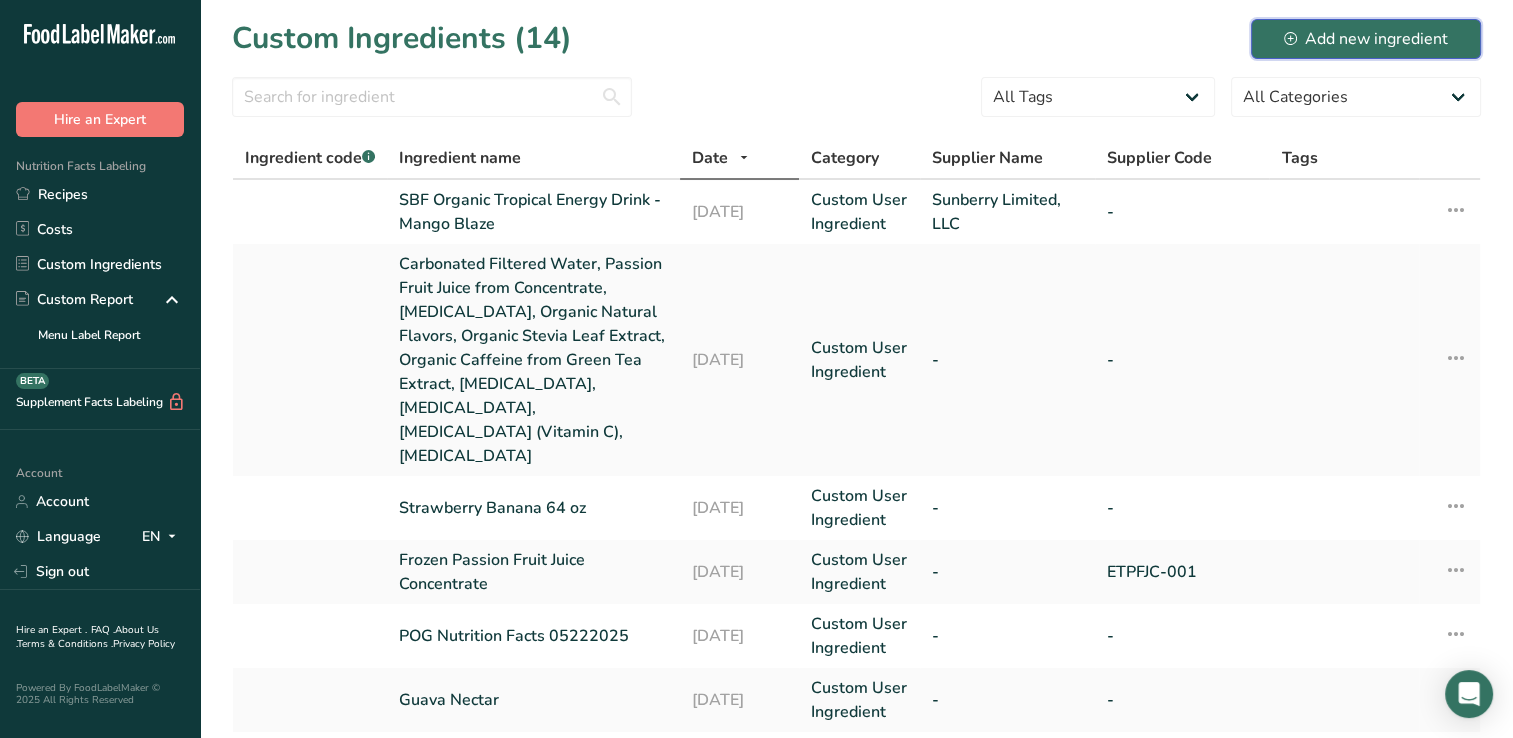 click on "Add new ingredient" at bounding box center (1366, 39) 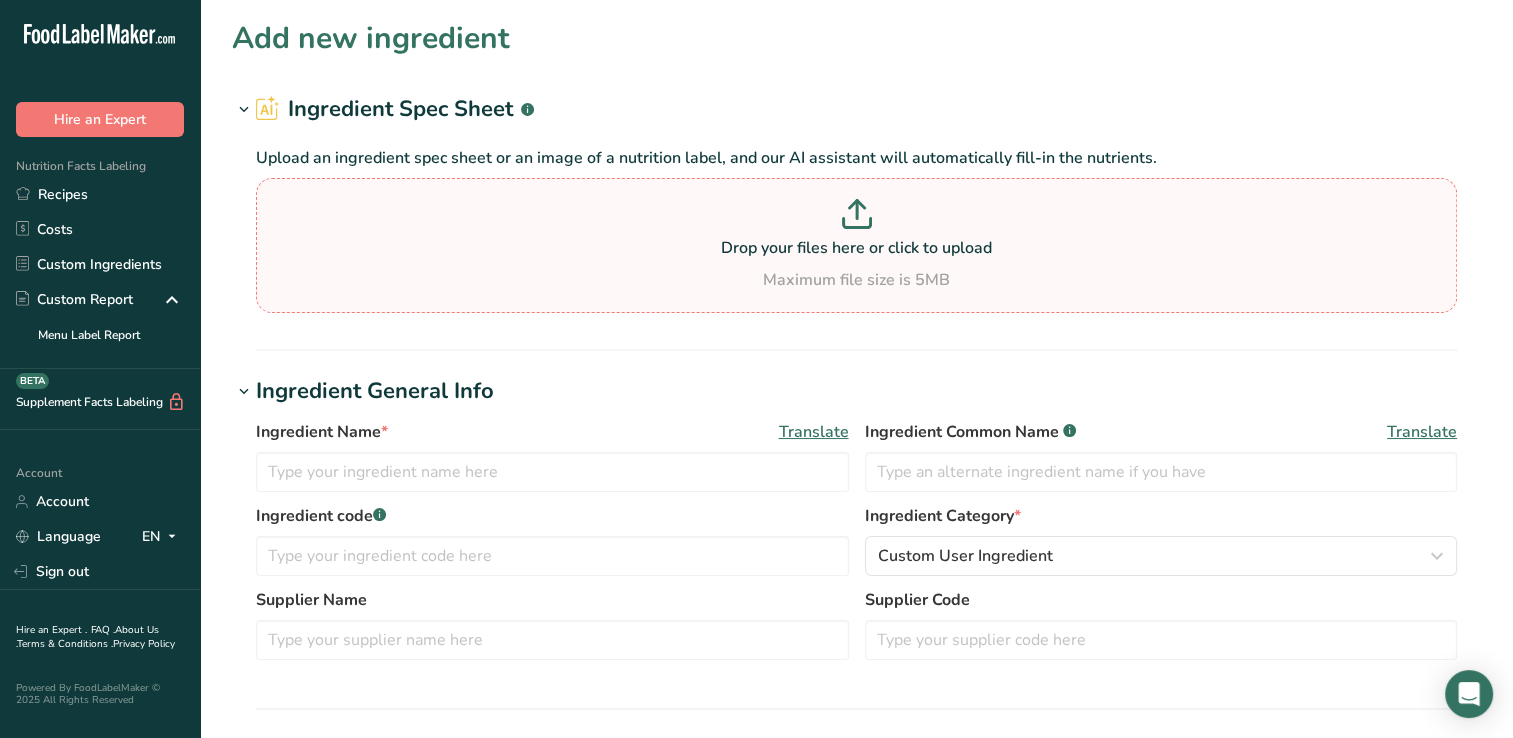click 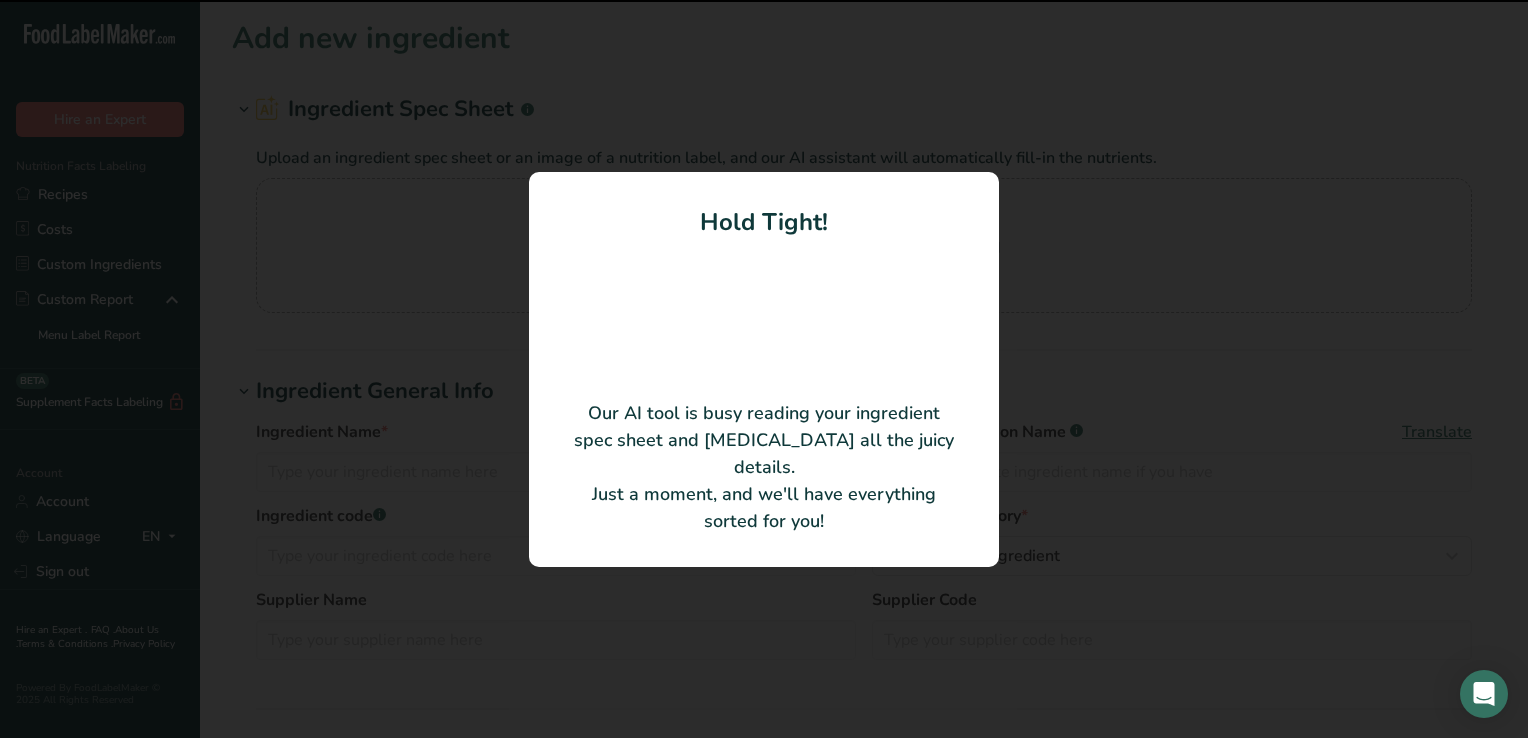 type on "SBF Organic Tropical Energy Drink - Guava Charge" 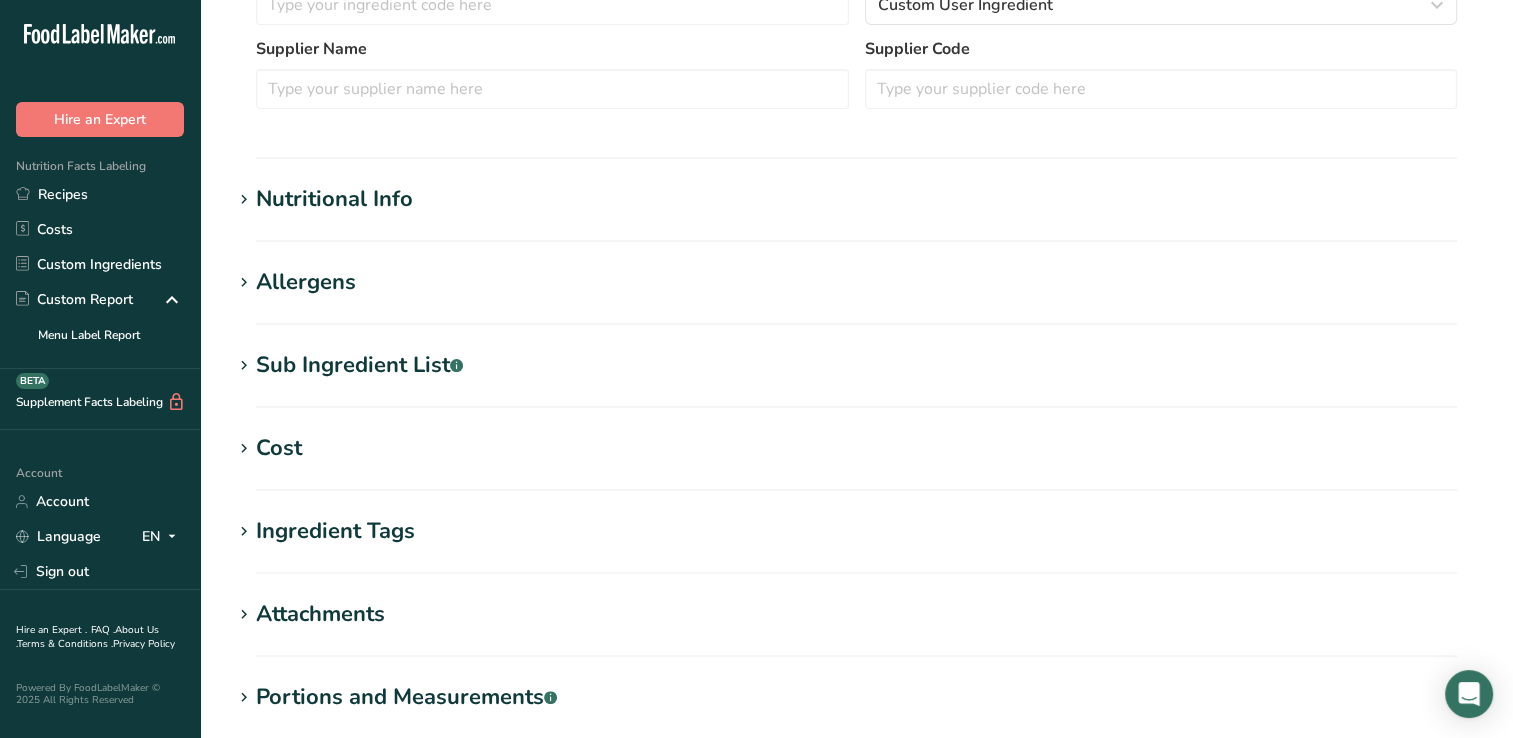 scroll, scrollTop: 697, scrollLeft: 0, axis: vertical 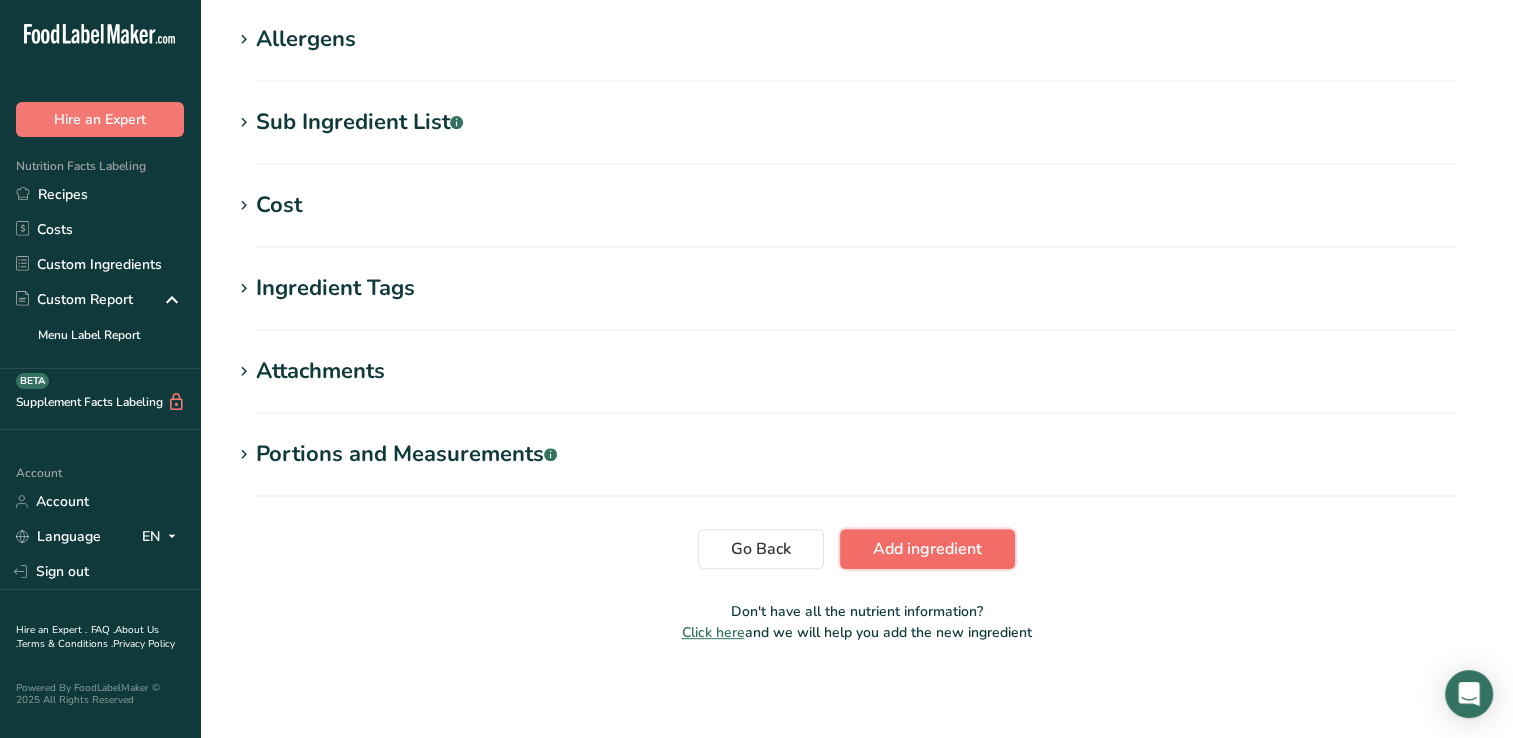 click on "Add ingredient" at bounding box center (927, 549) 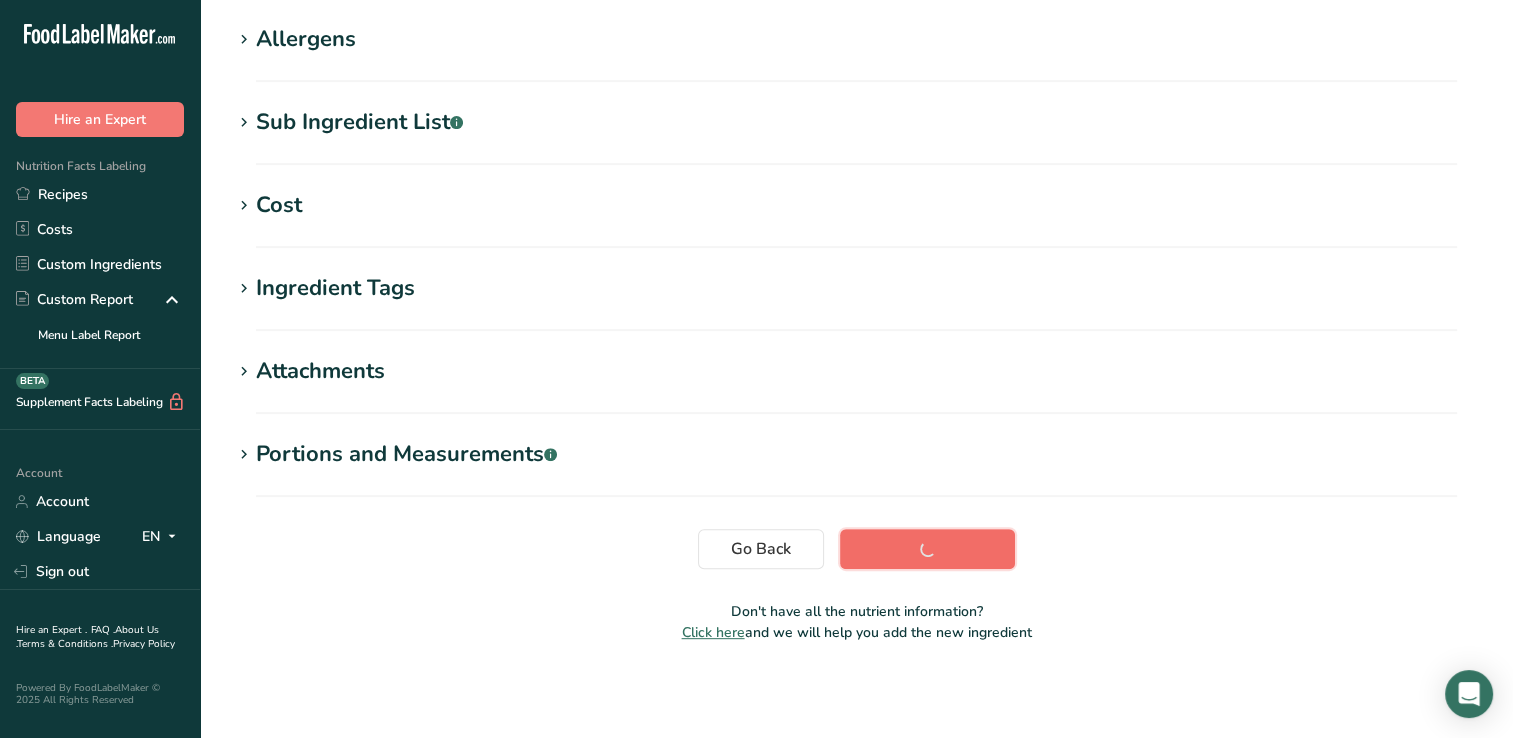 scroll, scrollTop: 320, scrollLeft: 0, axis: vertical 